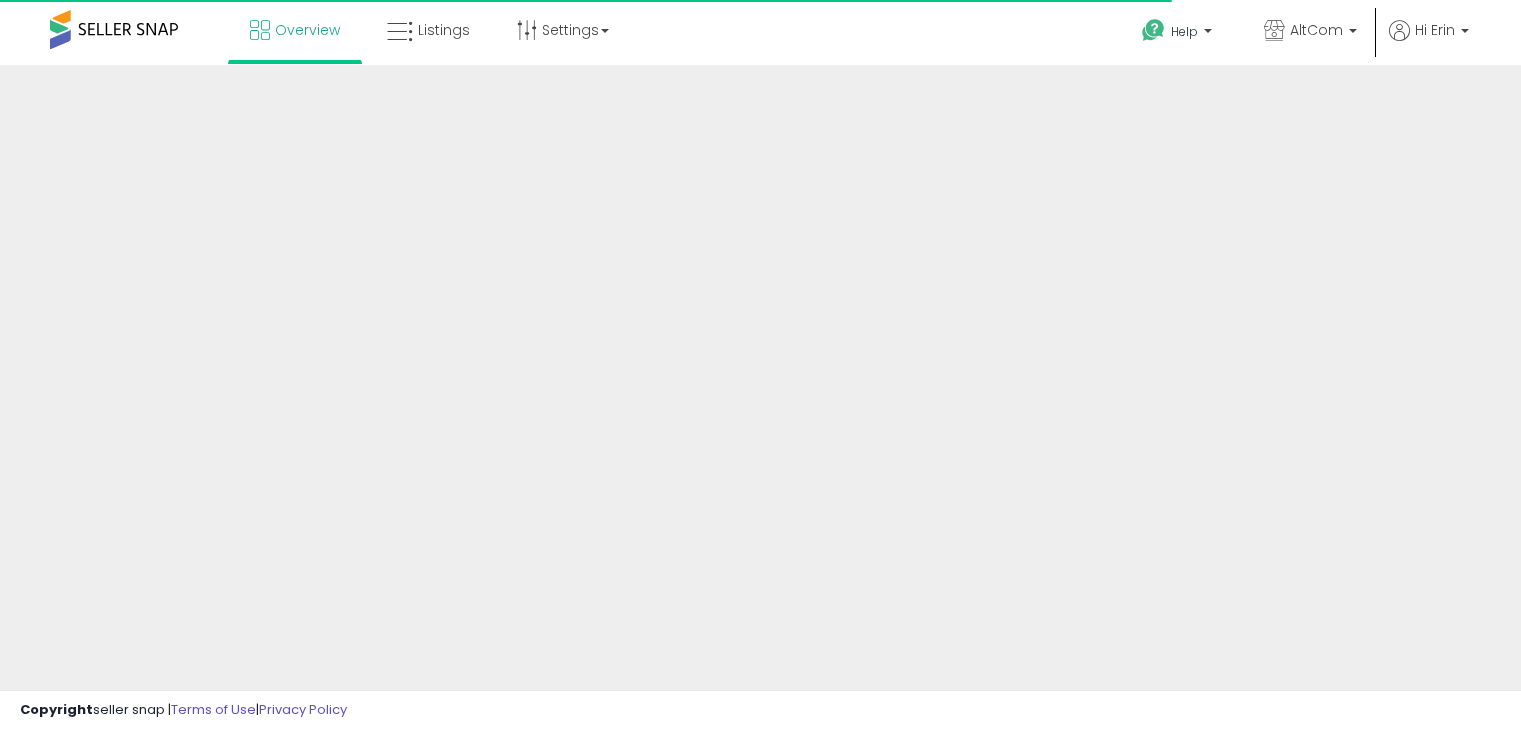 scroll, scrollTop: 0, scrollLeft: 0, axis: both 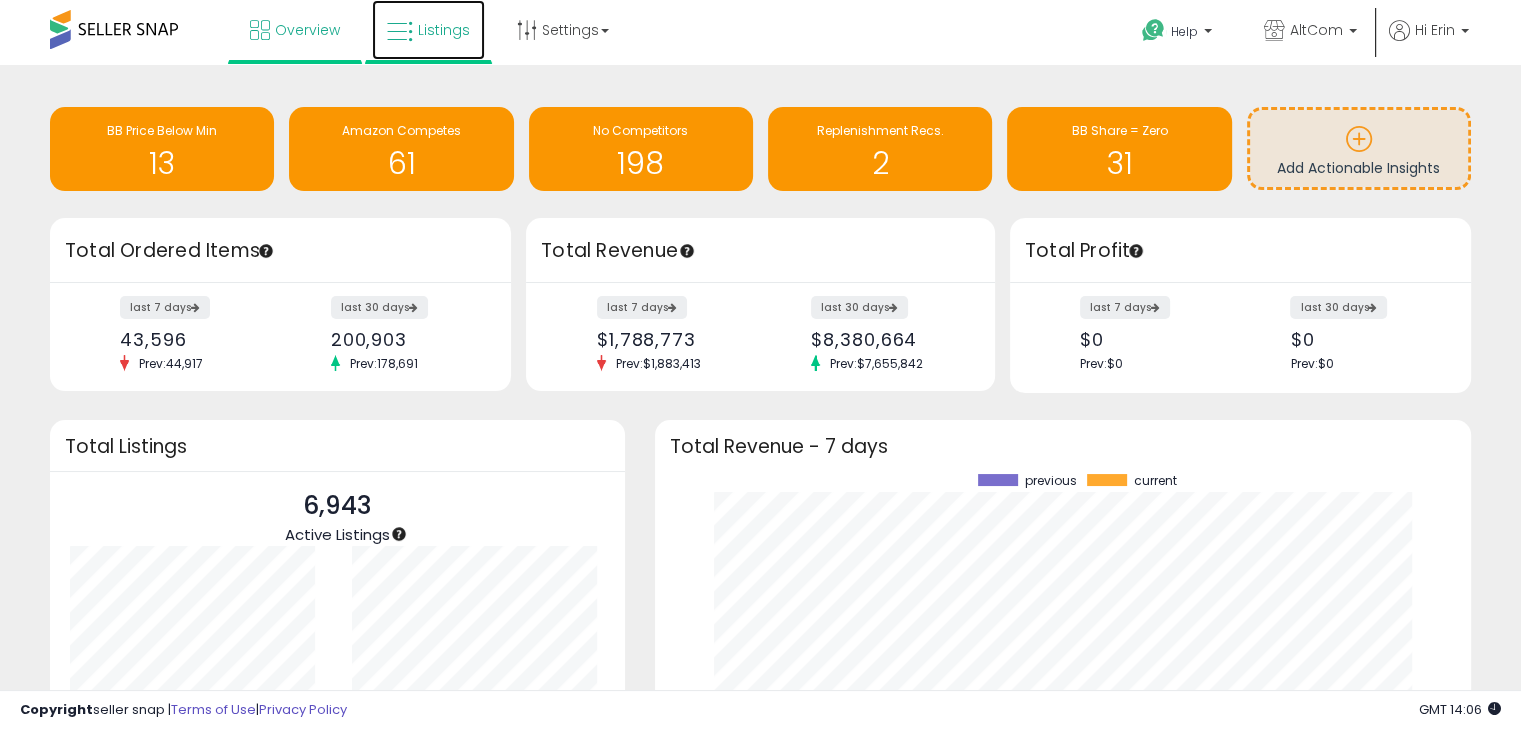 click on "Listings" at bounding box center [444, 30] 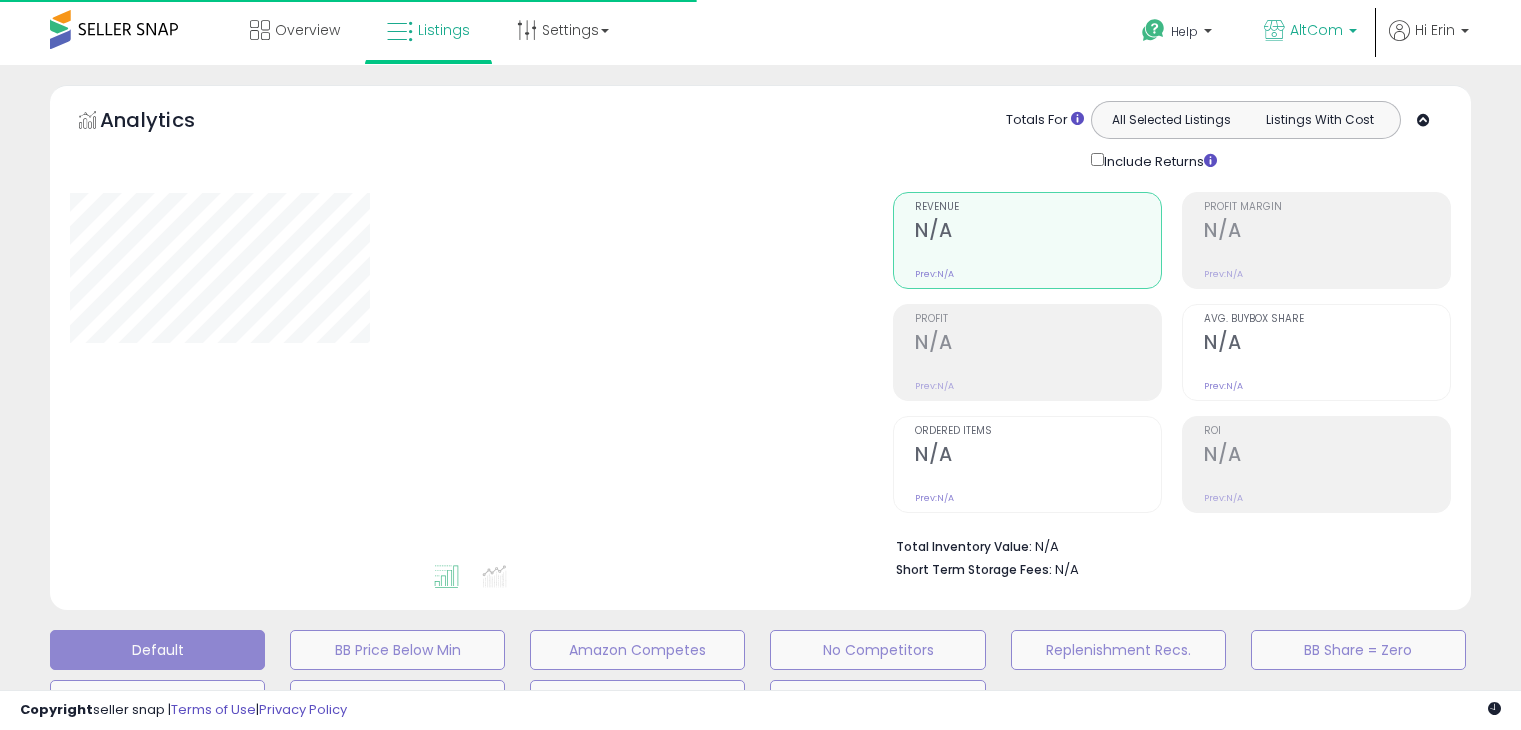 scroll, scrollTop: 0, scrollLeft: 0, axis: both 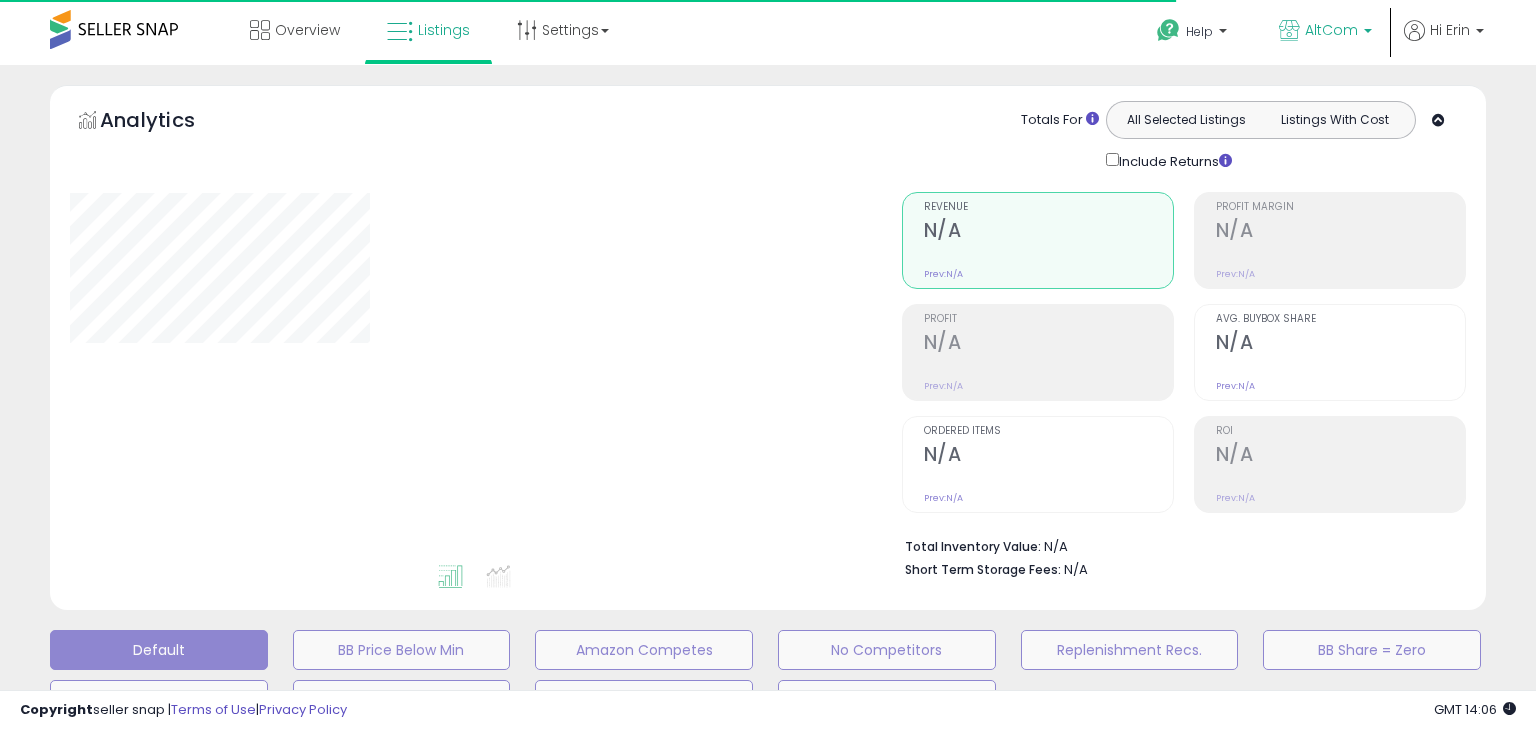 click on "AltCom" at bounding box center [1331, 30] 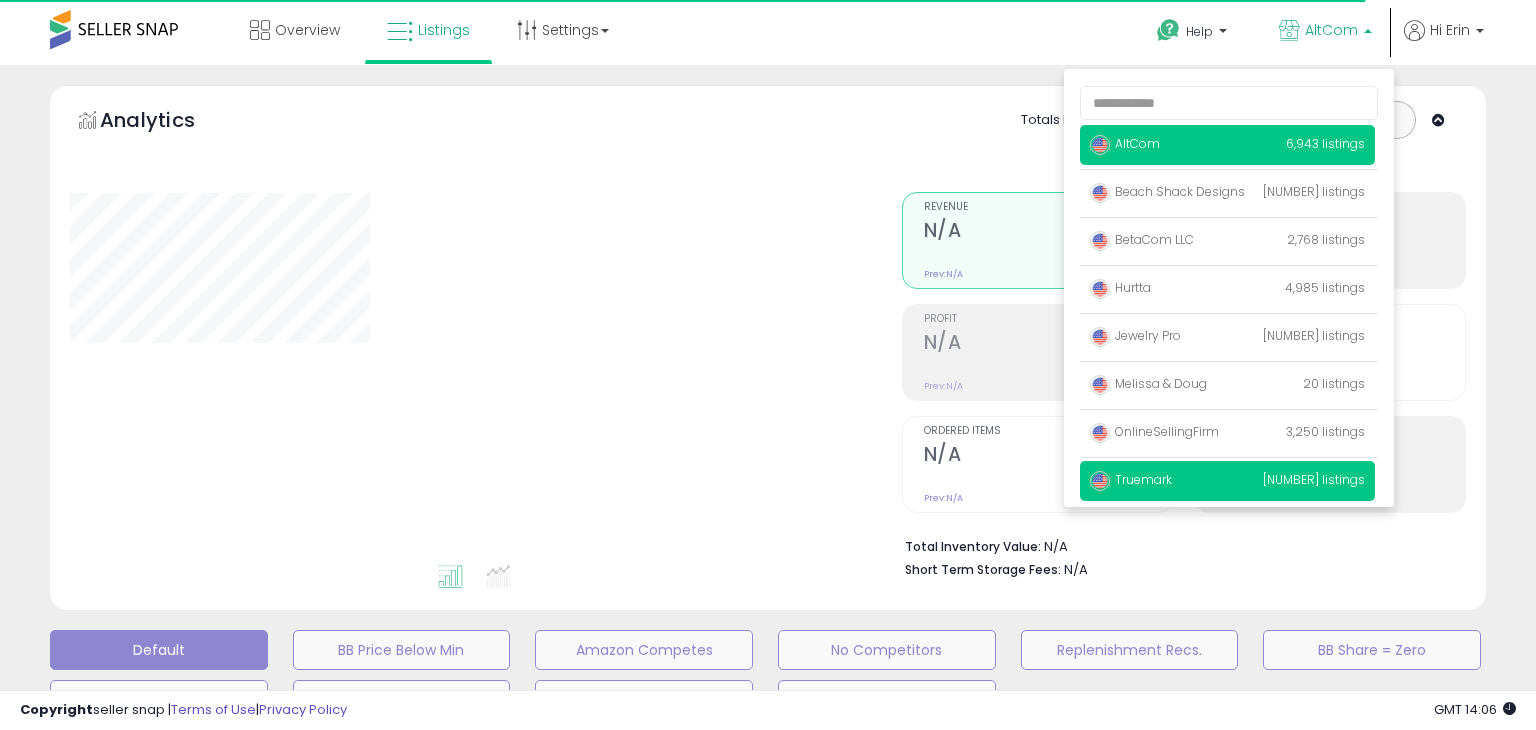 click on "Truemark
26,649
listings" at bounding box center (1227, 481) 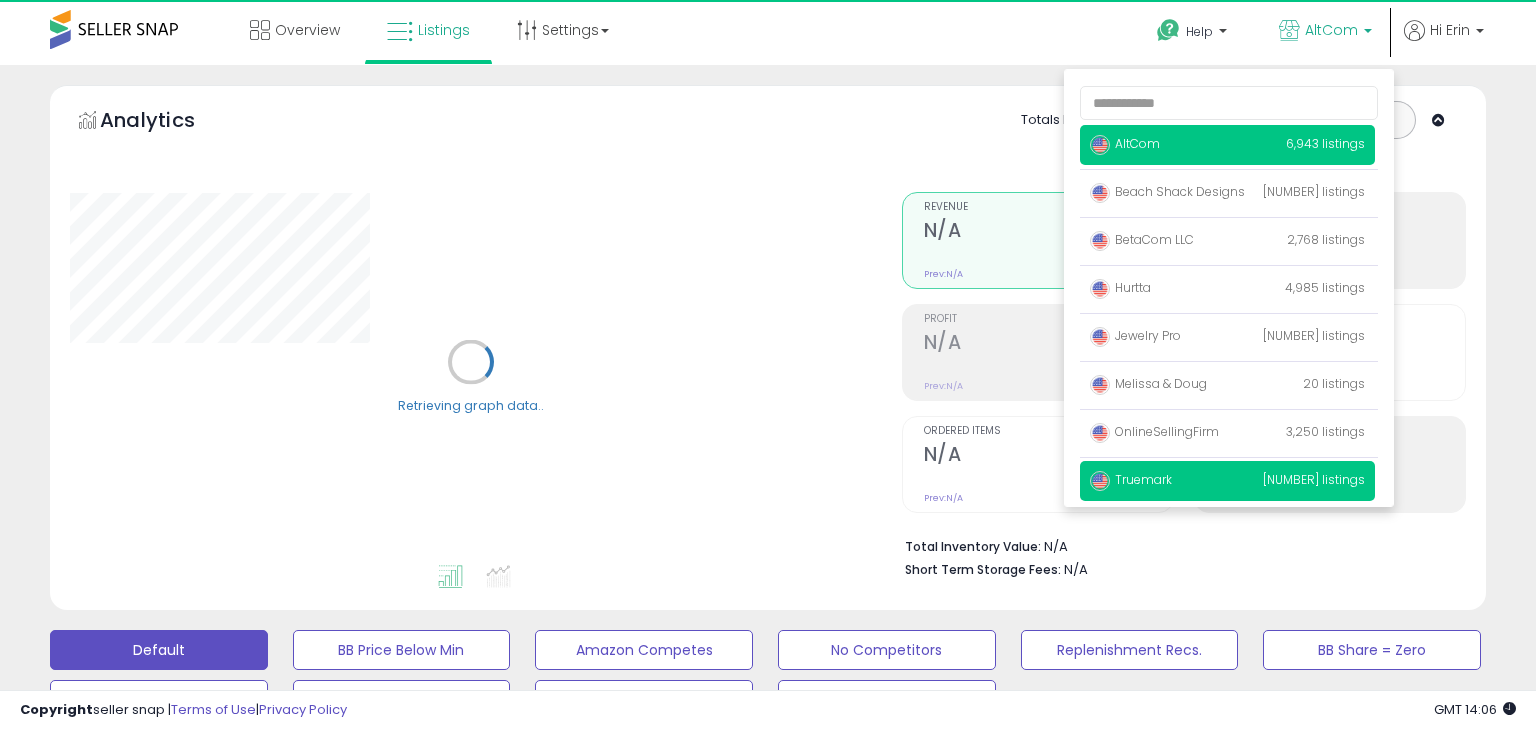click on "Truemark" at bounding box center [1131, 479] 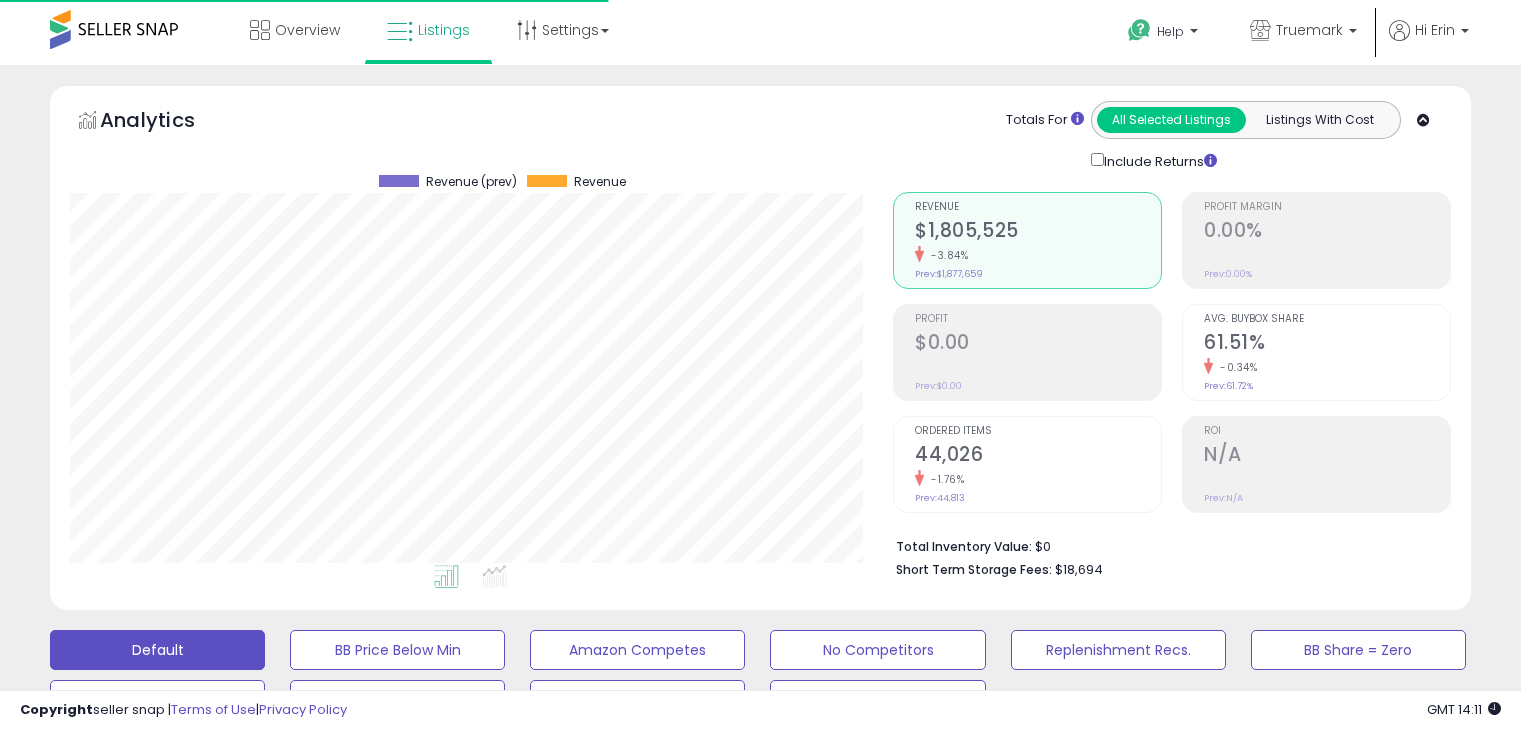 scroll, scrollTop: 0, scrollLeft: 0, axis: both 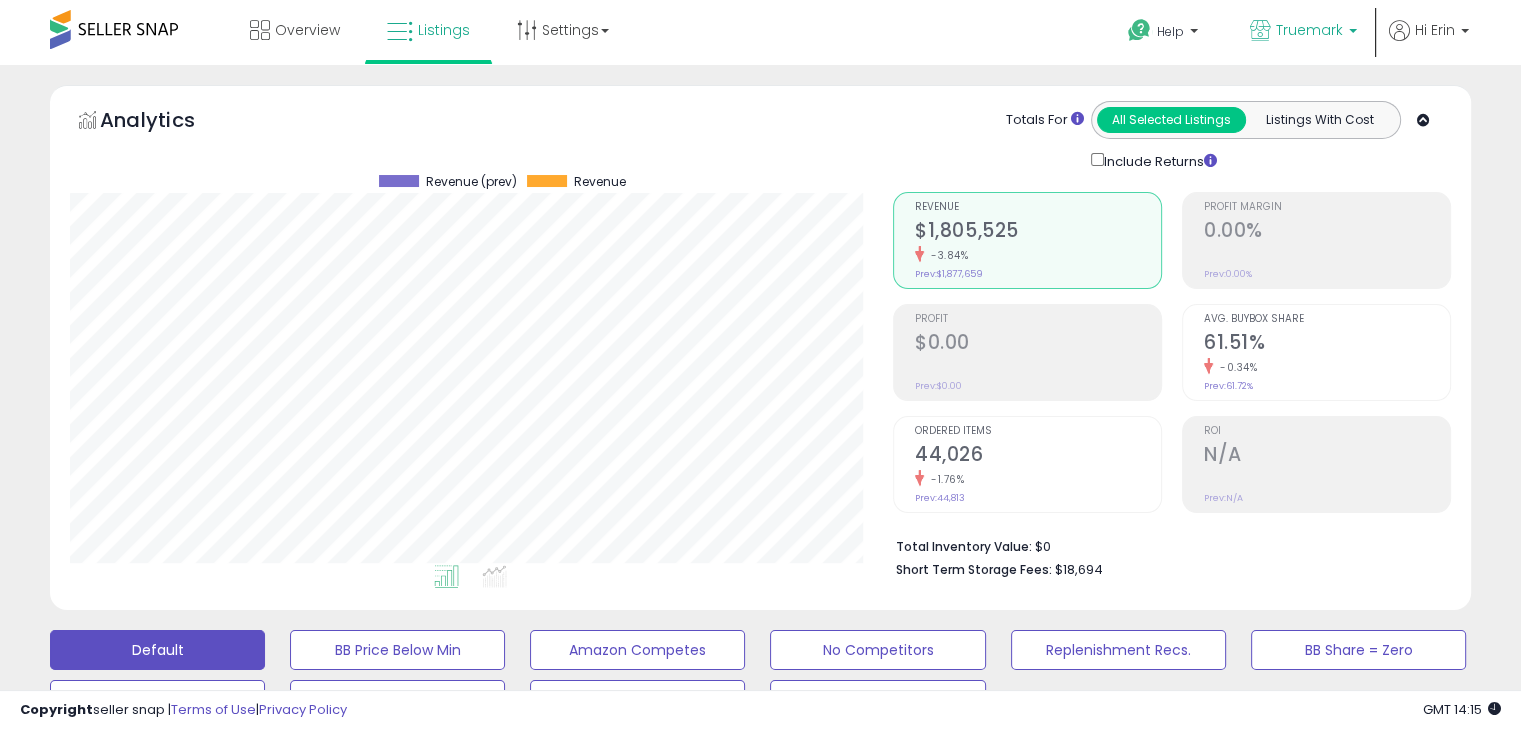 click on "Truemark" at bounding box center [1303, 32] 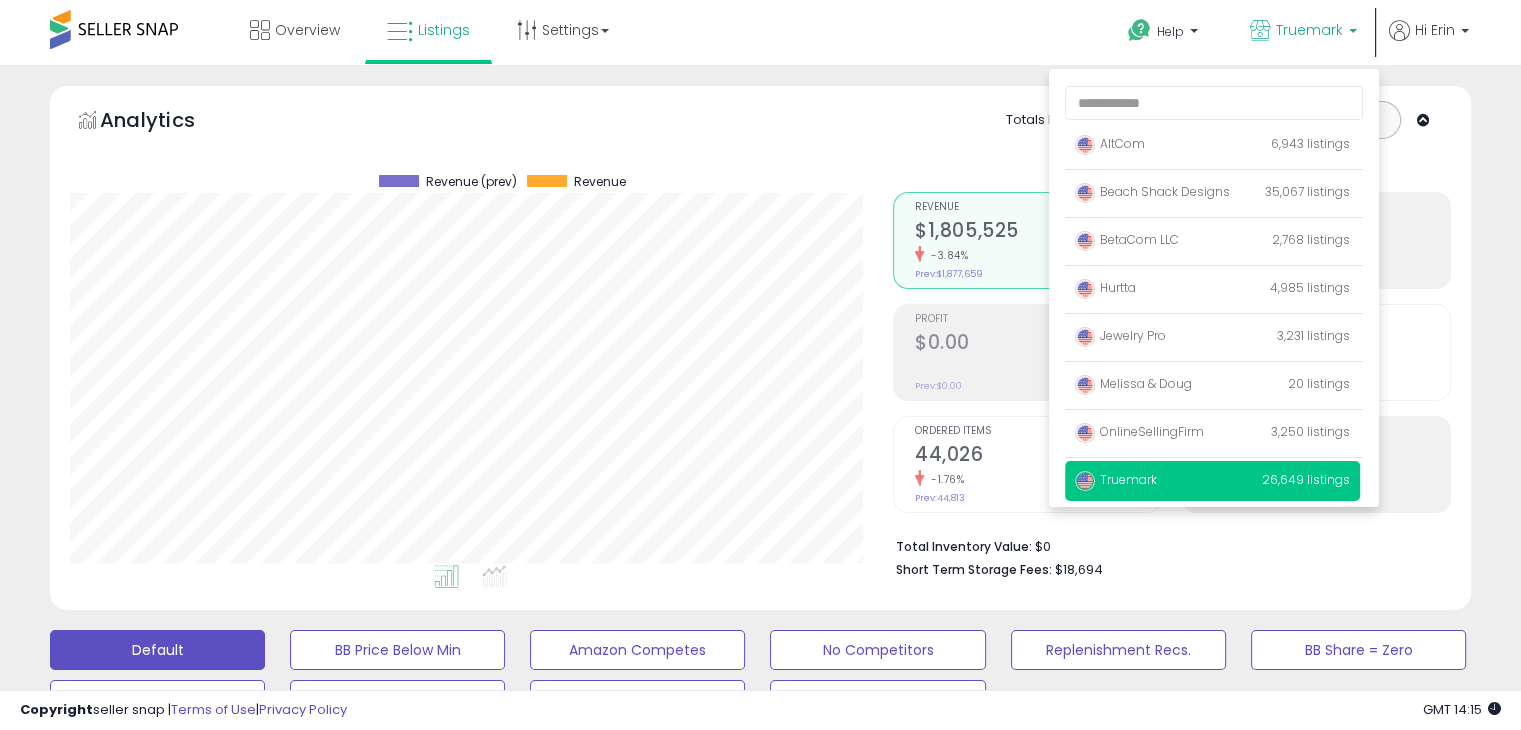 click on "Overview
Listings
Settings" at bounding box center [487, 42] 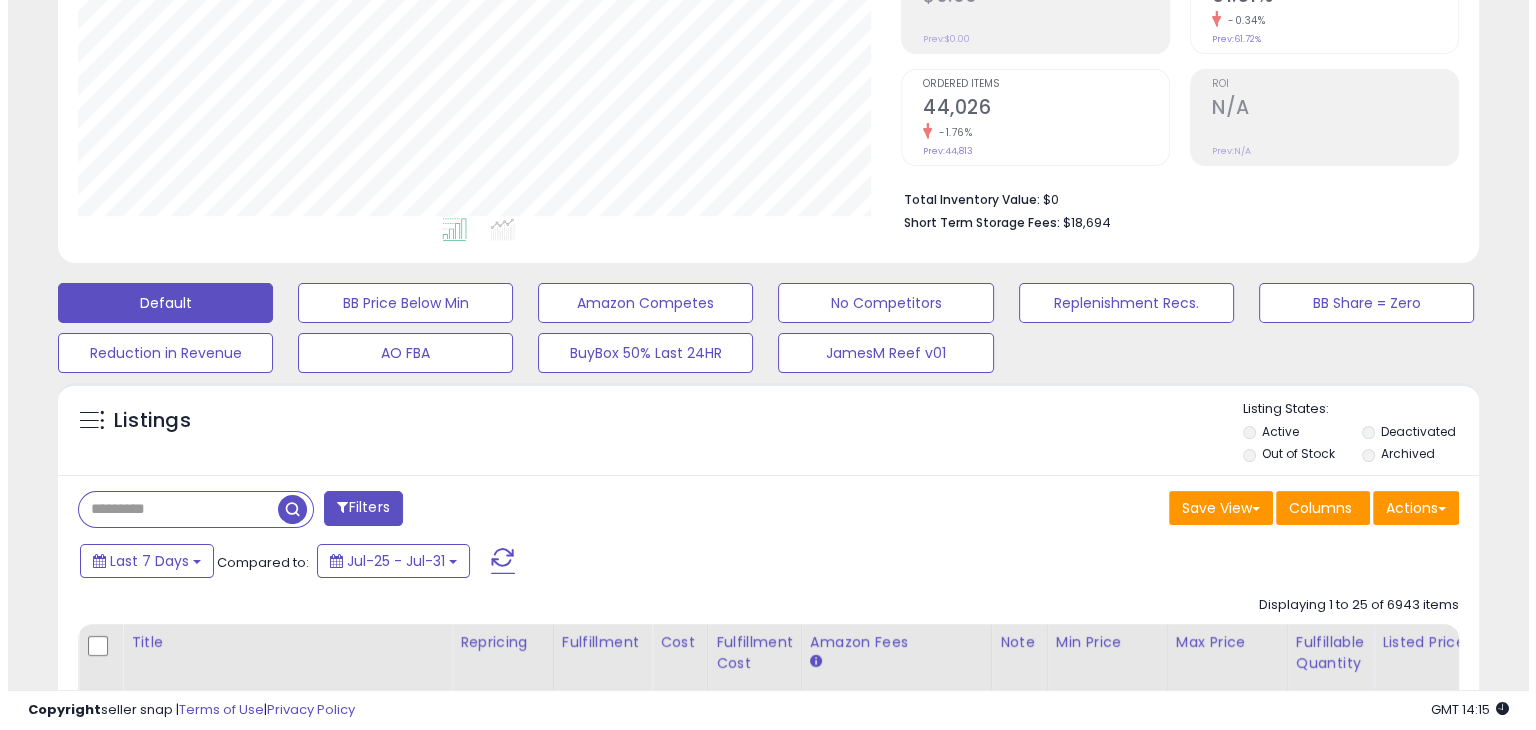 scroll, scrollTop: 500, scrollLeft: 0, axis: vertical 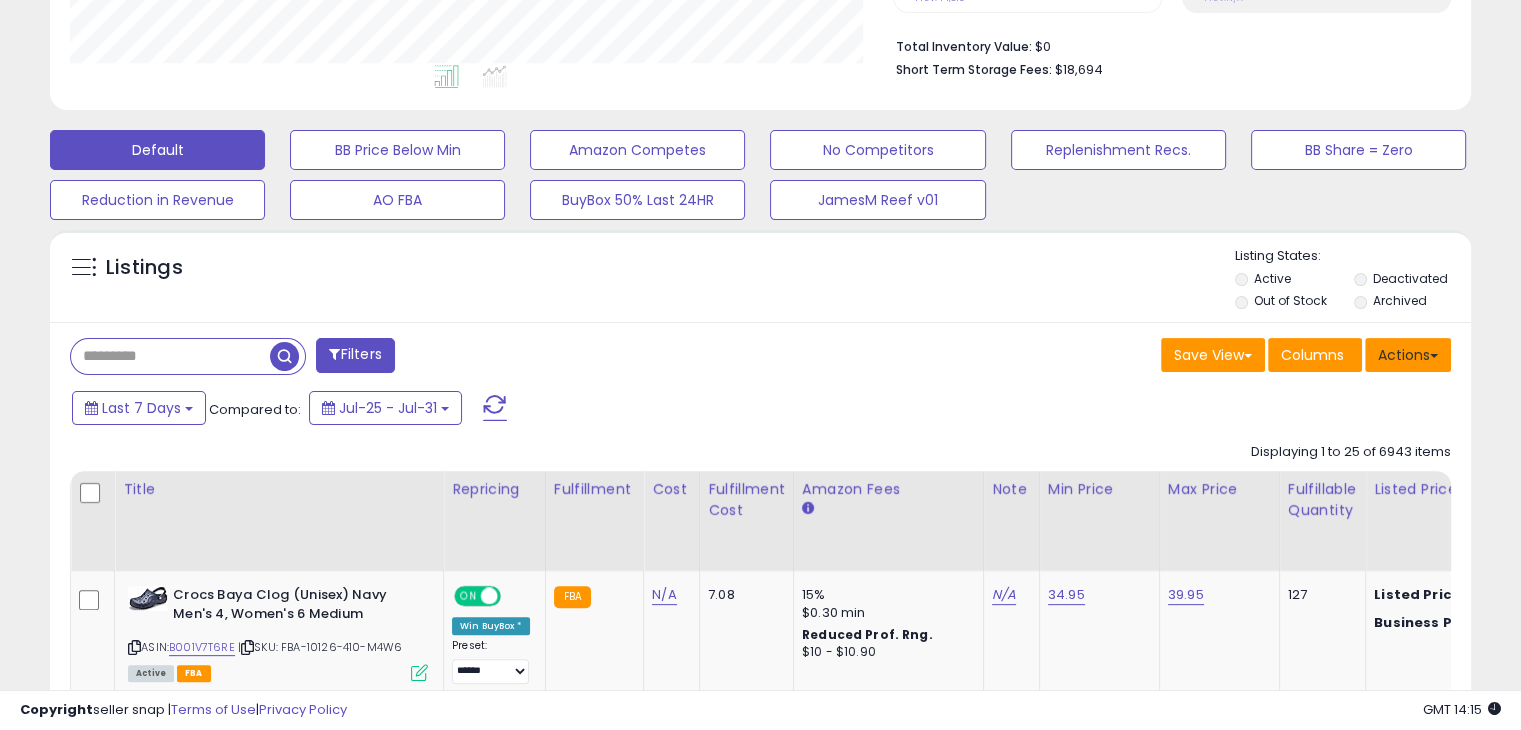 click on "Actions" at bounding box center (1408, 355) 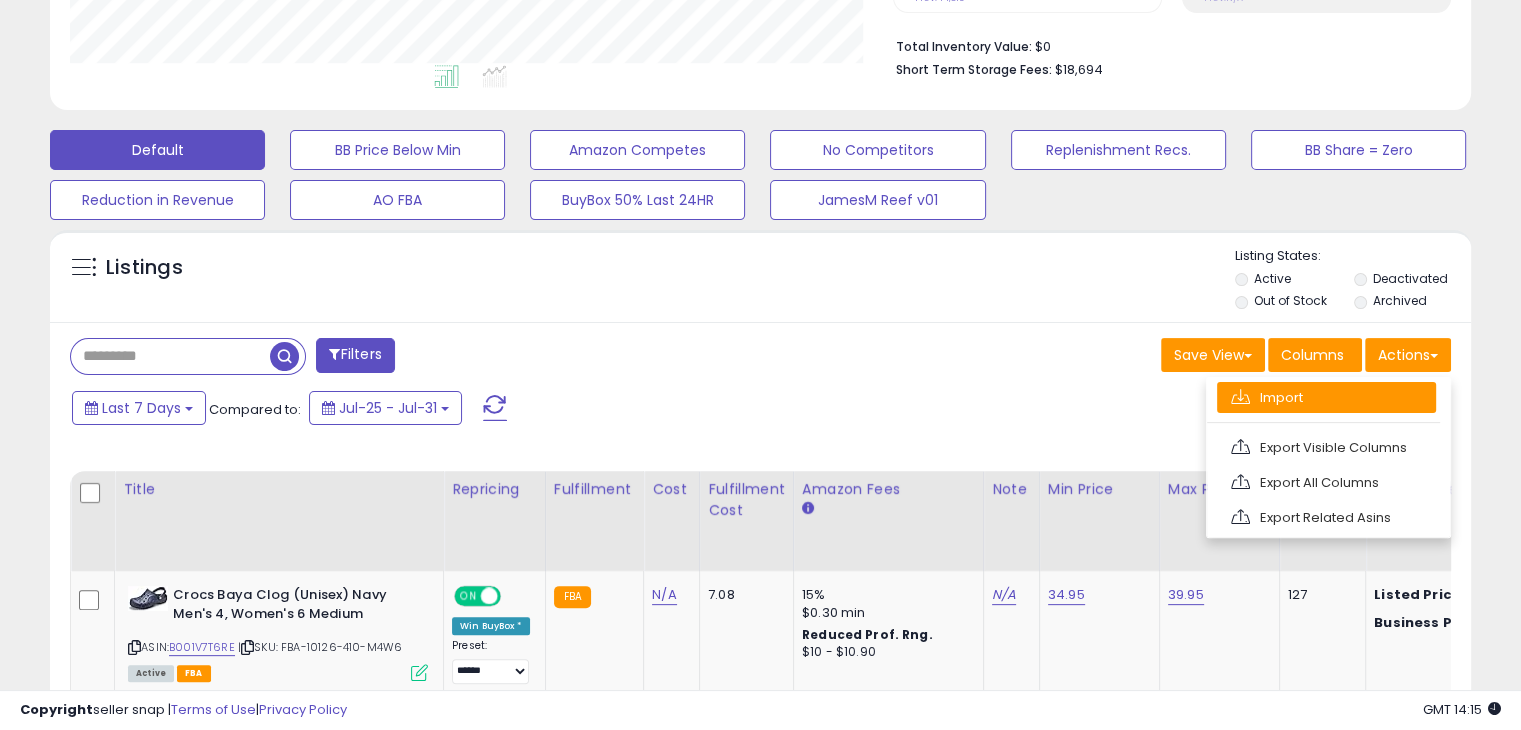 click on "Import" at bounding box center [1326, 397] 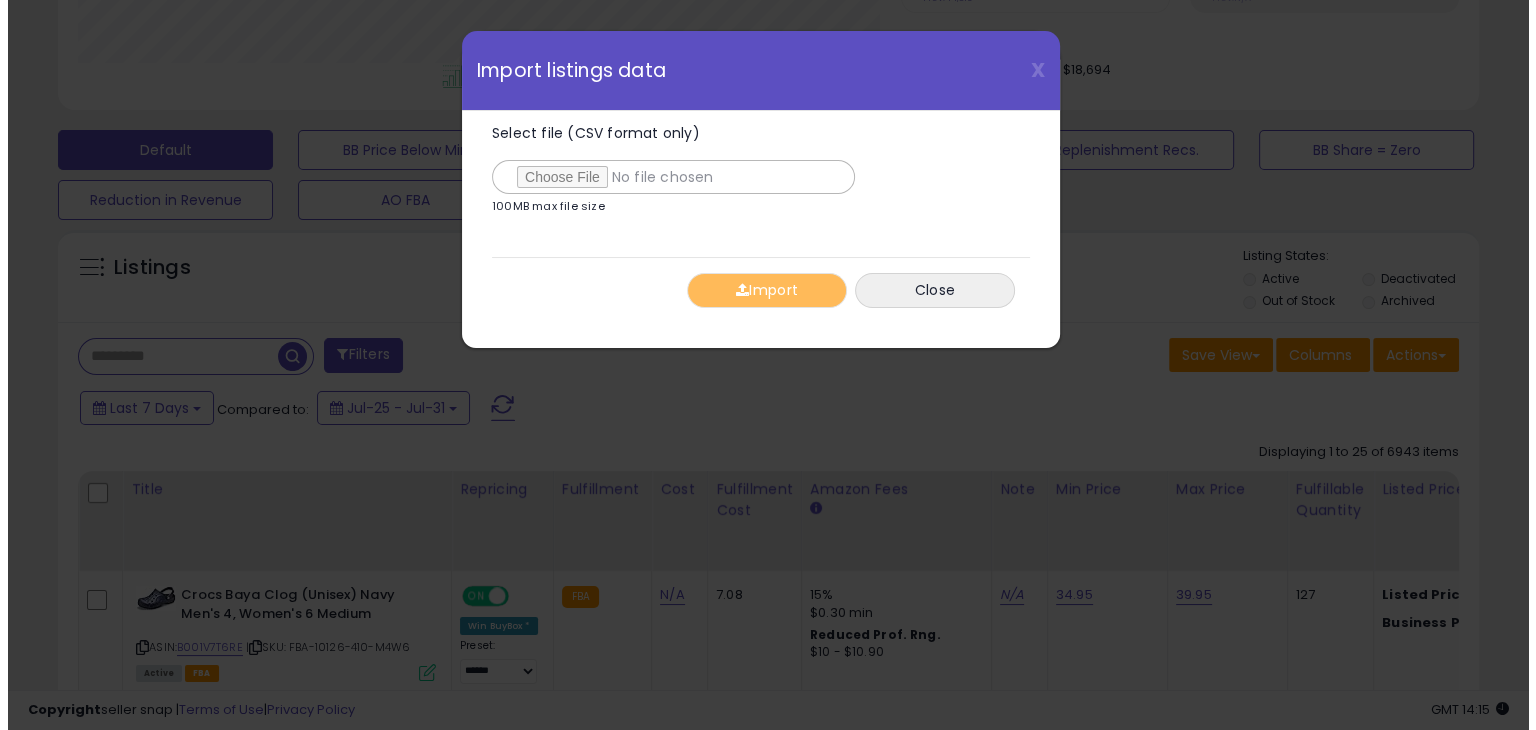 scroll, scrollTop: 999589, scrollLeft: 999168, axis: both 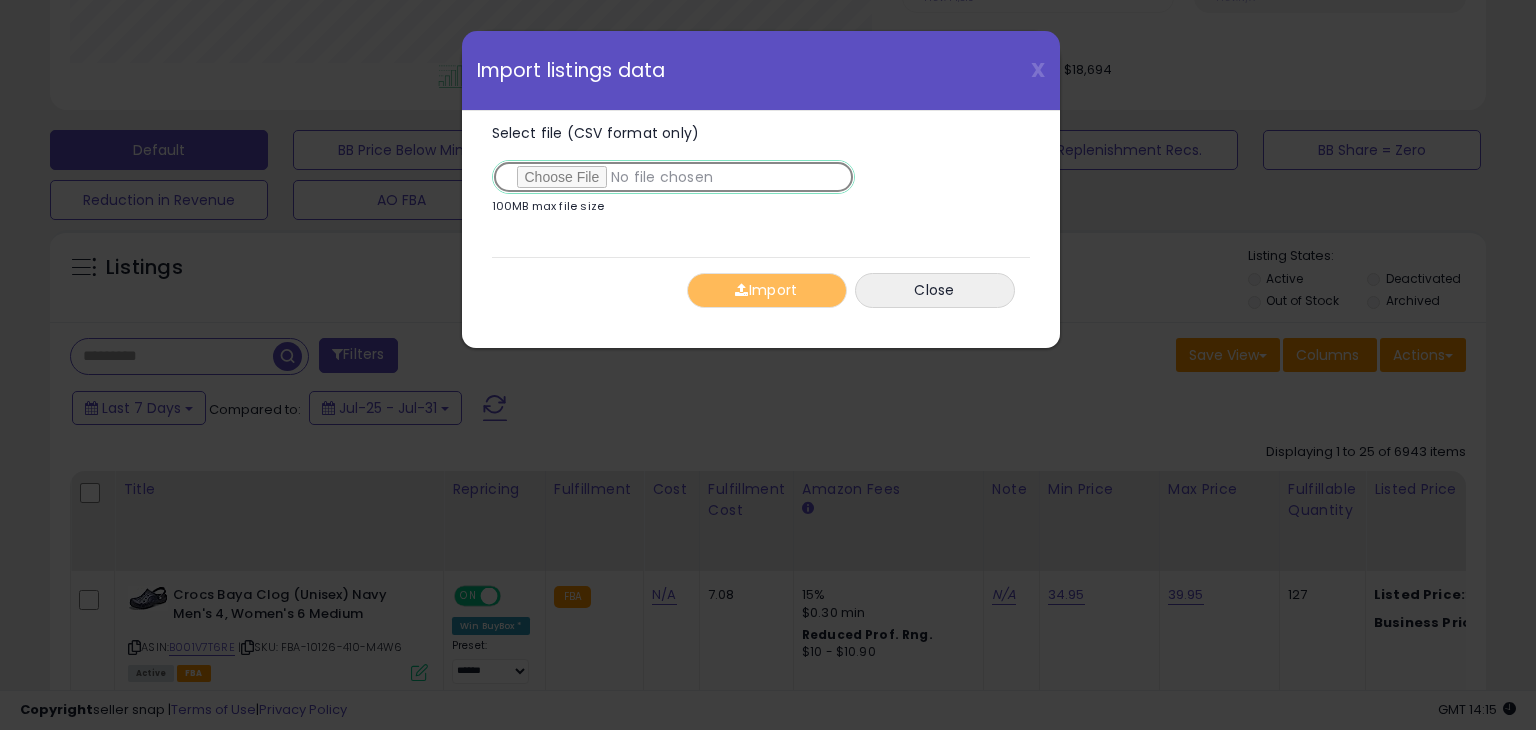 click on "Select file (CSV format only)" at bounding box center [673, 177] 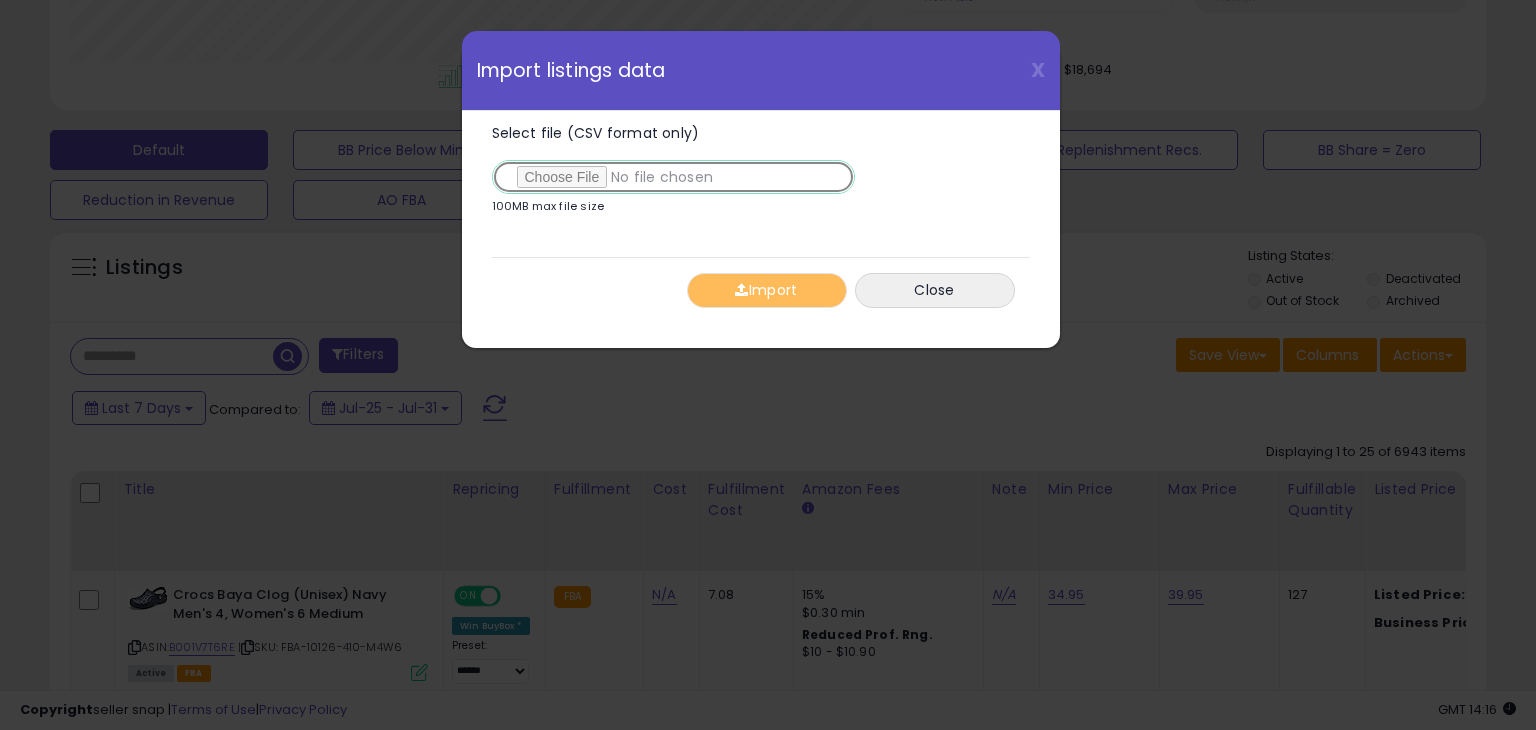 type on "**********" 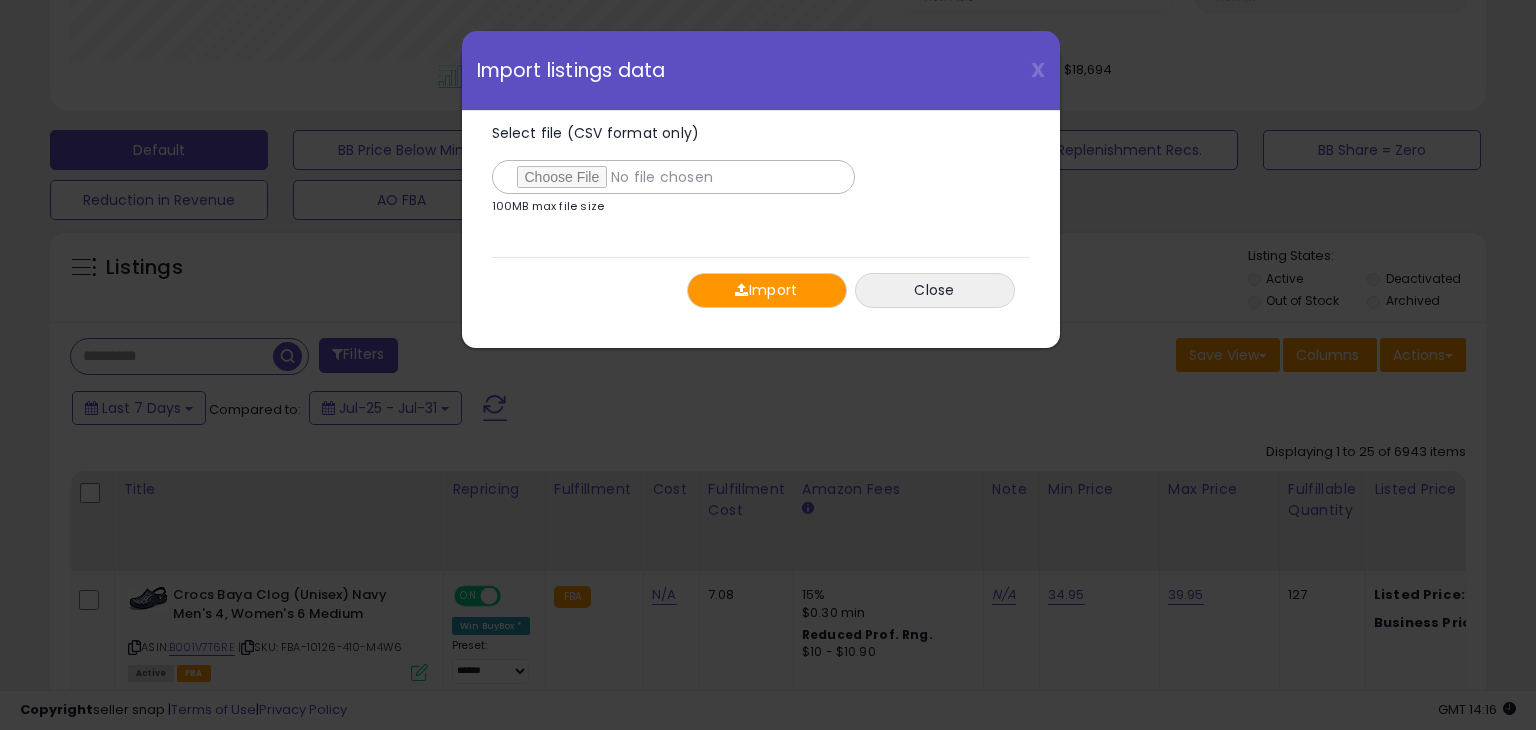 click on "Import" at bounding box center (767, 290) 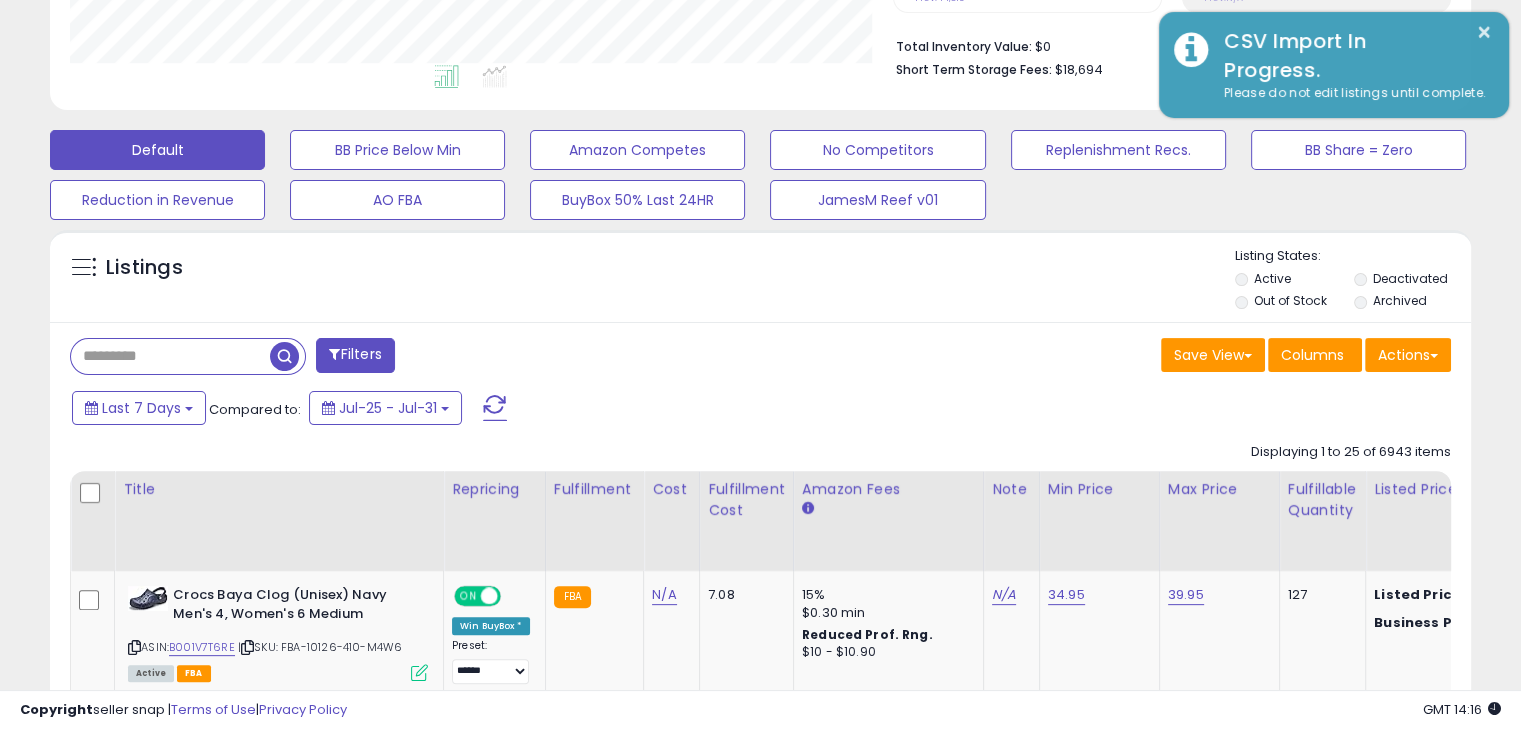 scroll, scrollTop: 409, scrollLeft: 822, axis: both 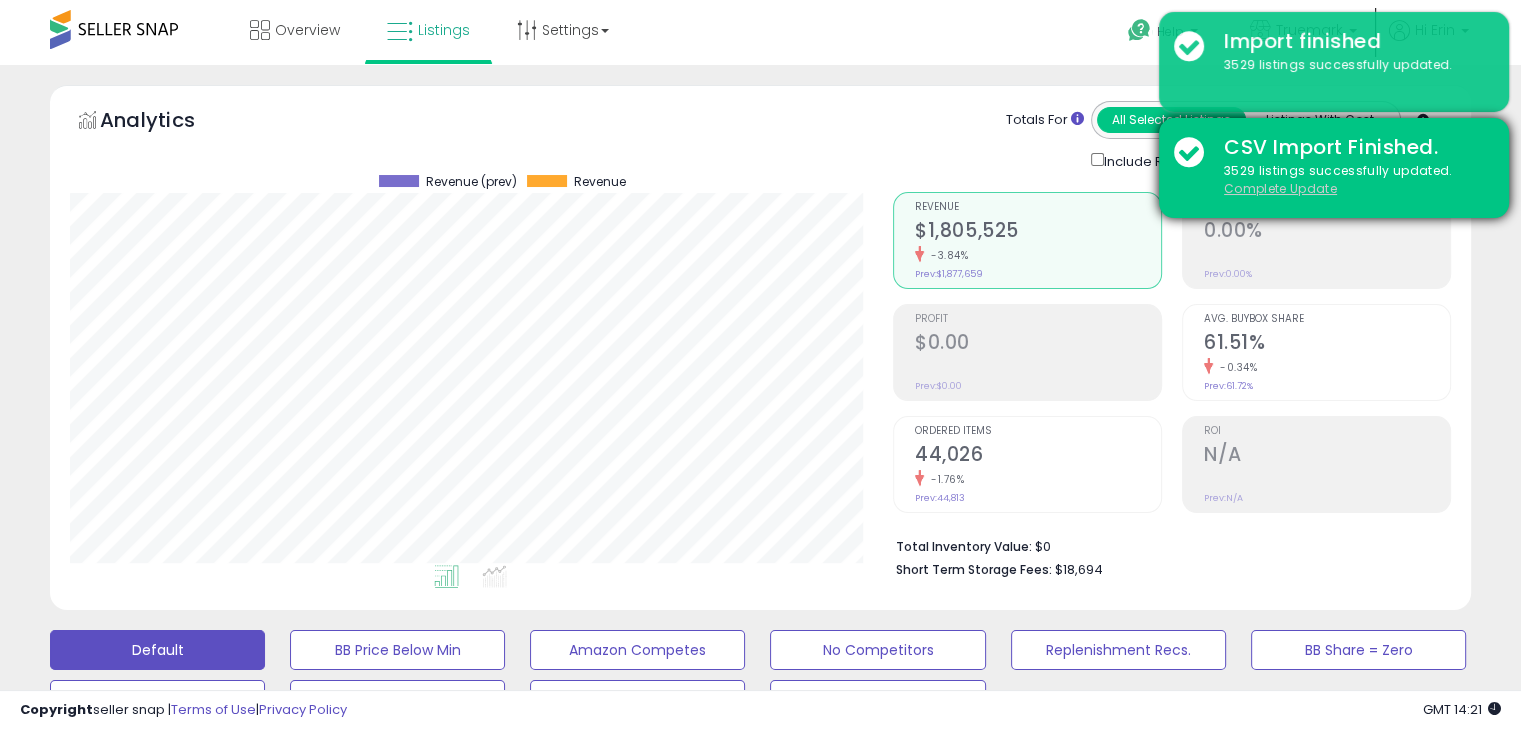 click on "Complete Update" at bounding box center (1280, 188) 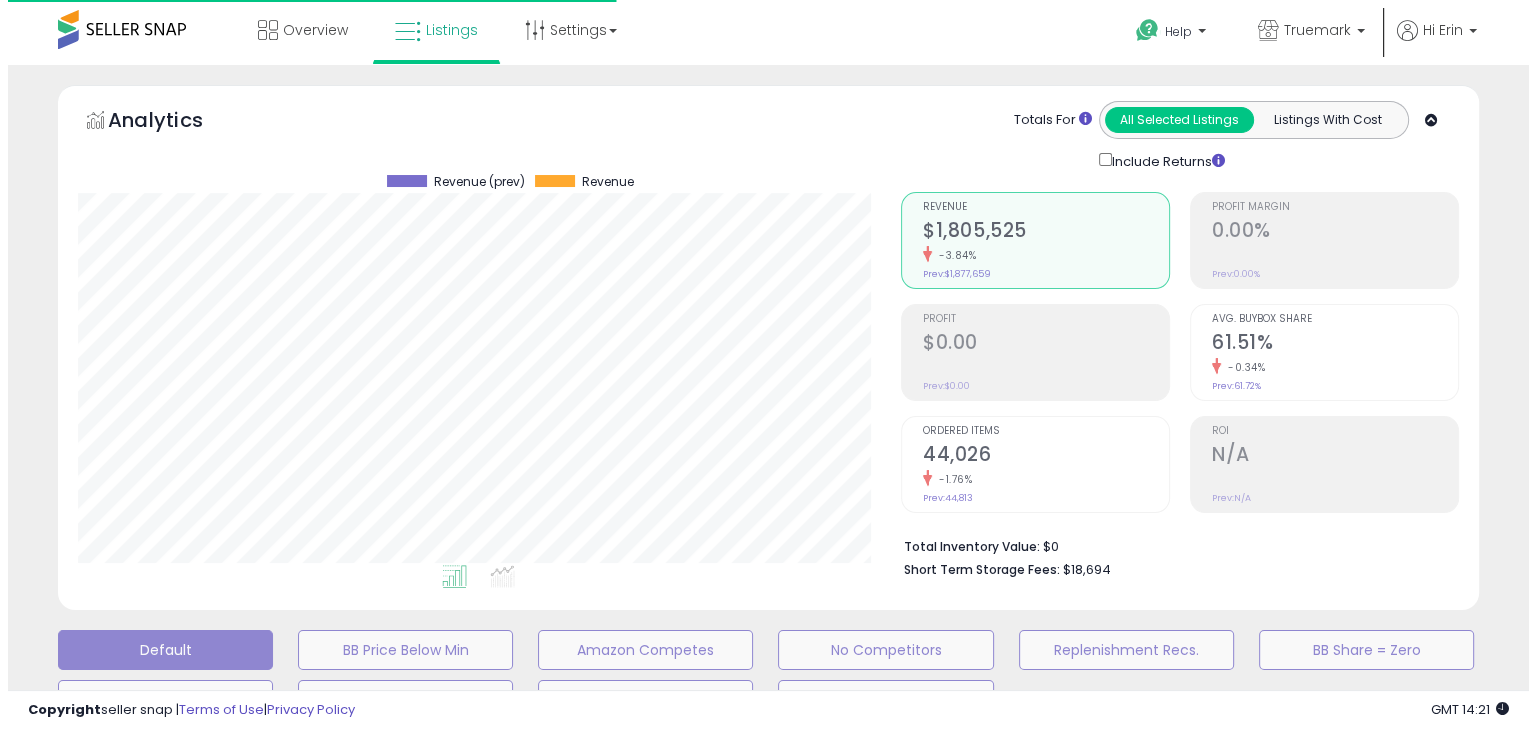 scroll, scrollTop: 999589, scrollLeft: 999168, axis: both 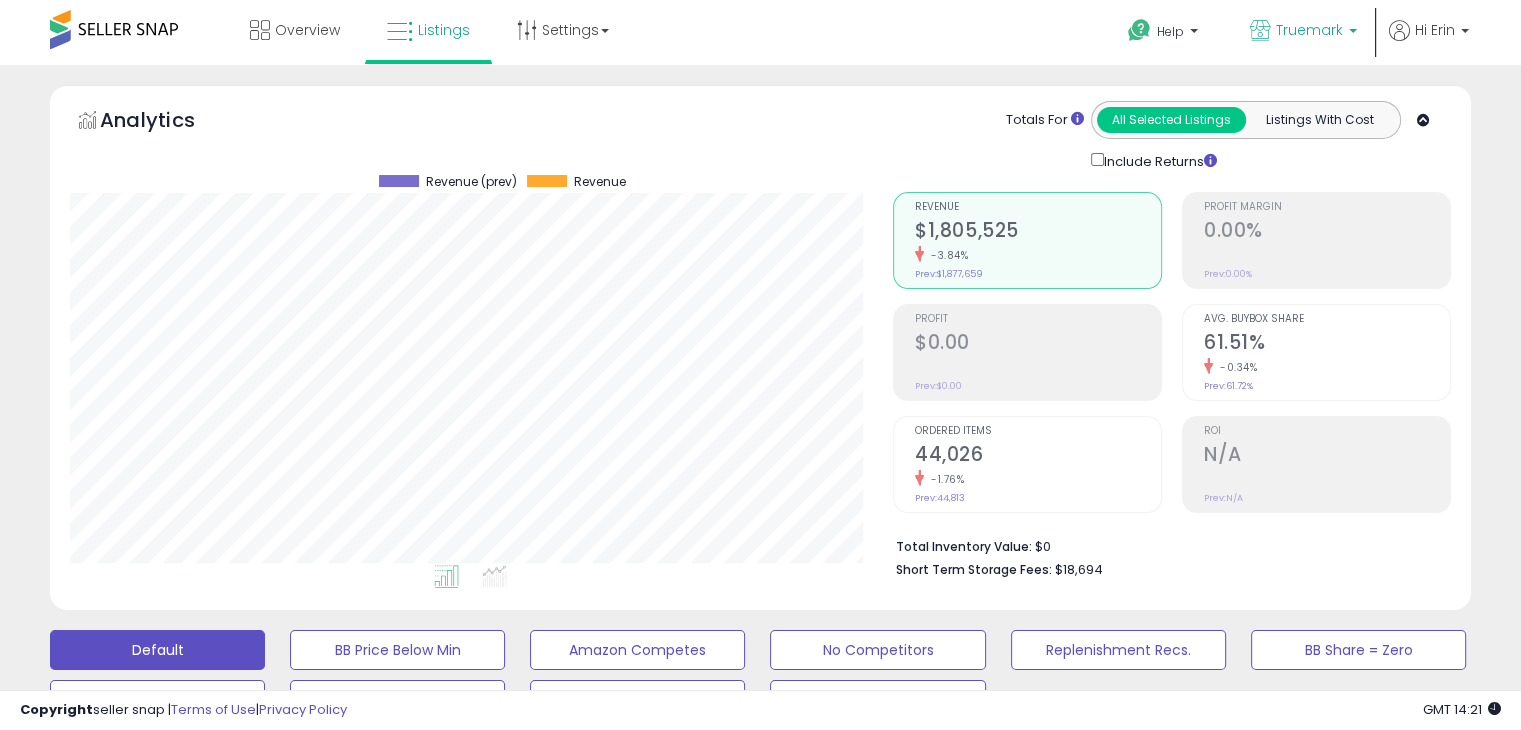 click at bounding box center (1353, 36) 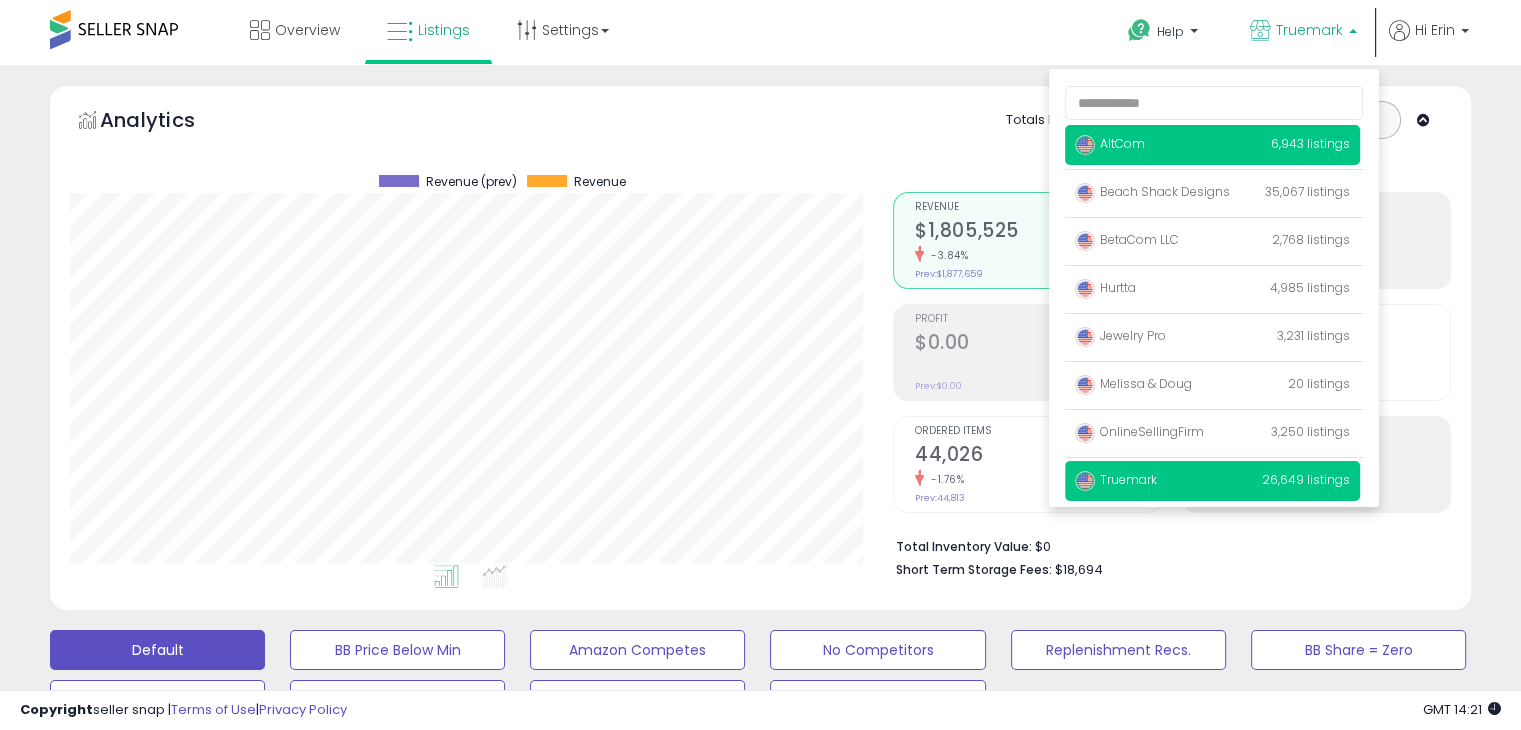 click on "AltCom" at bounding box center (1110, 143) 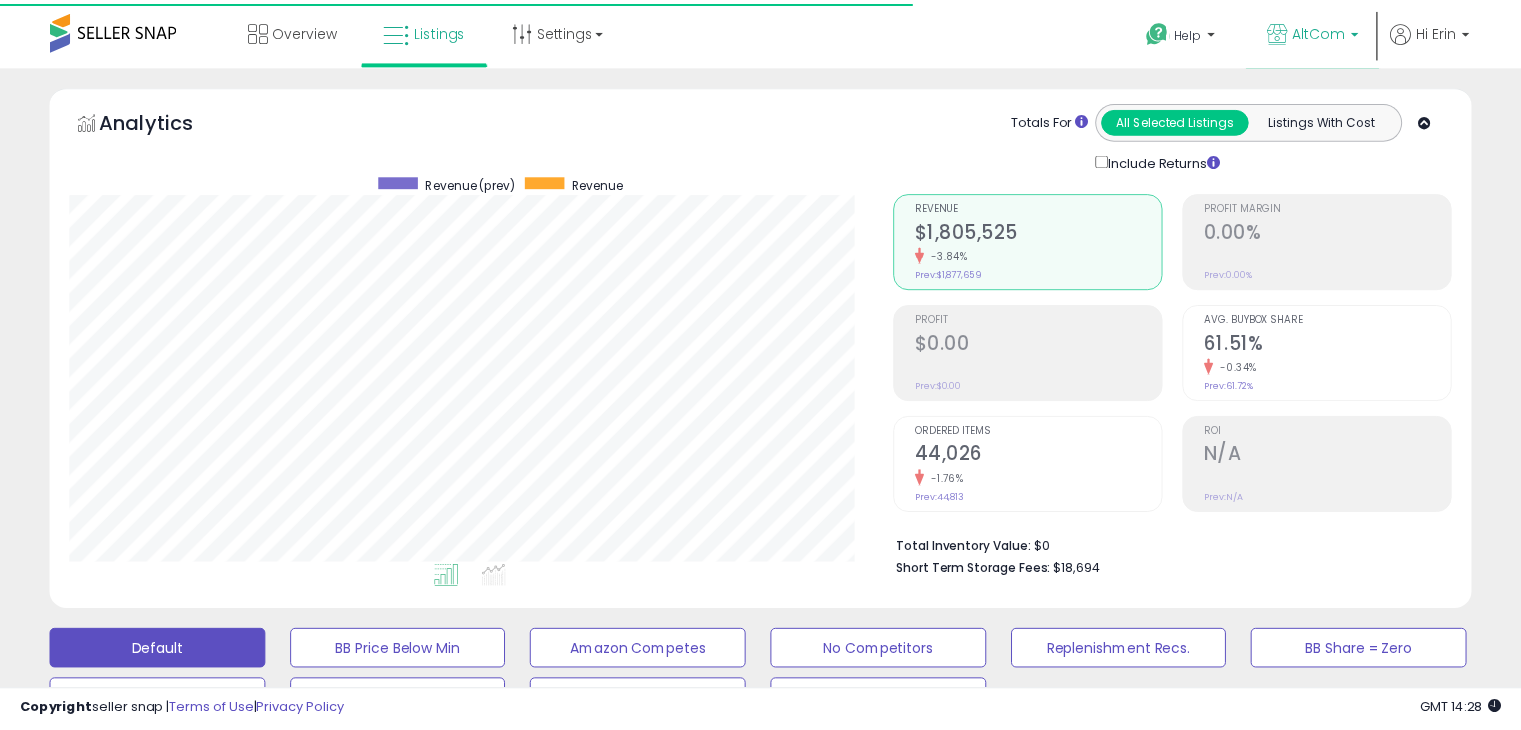 scroll, scrollTop: 0, scrollLeft: 0, axis: both 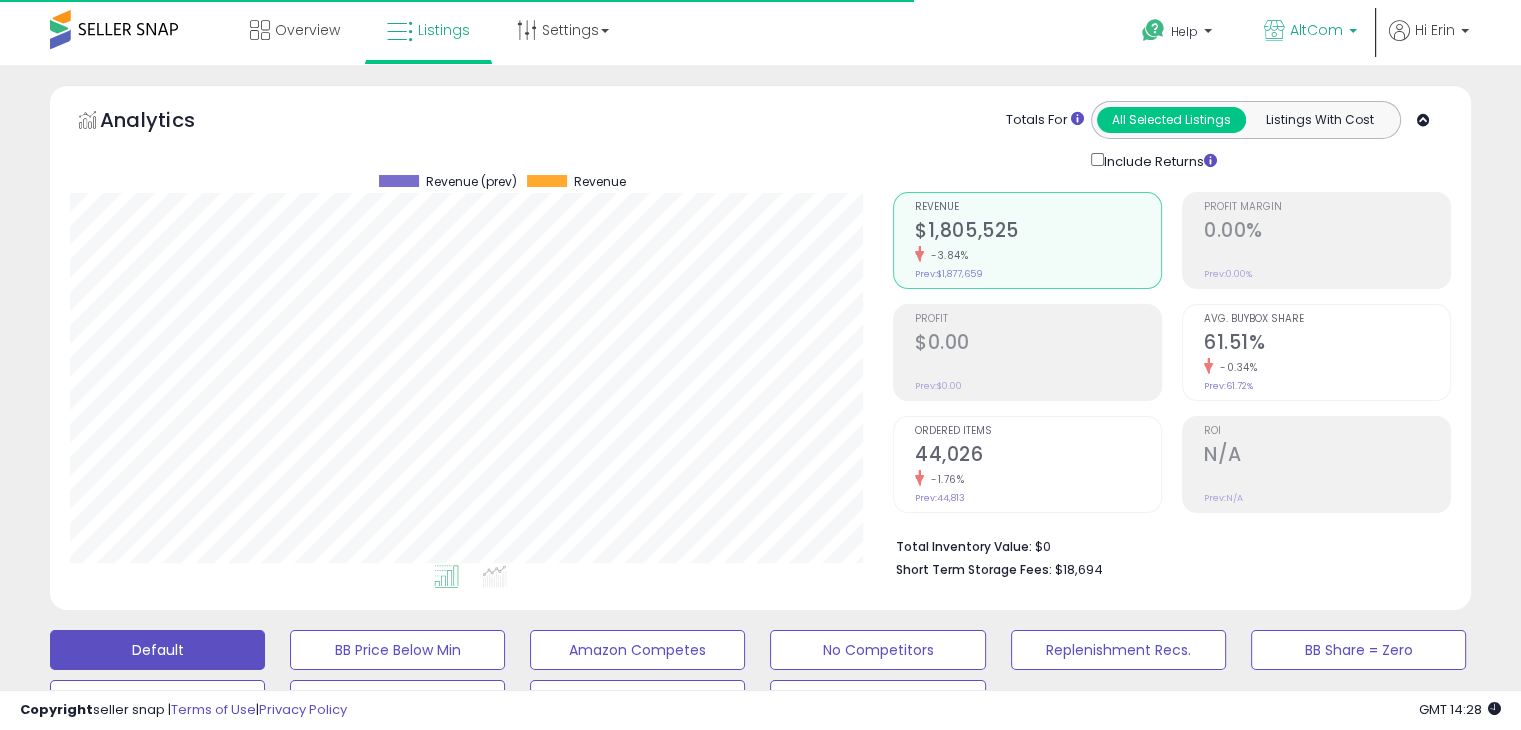 click at bounding box center [1353, 36] 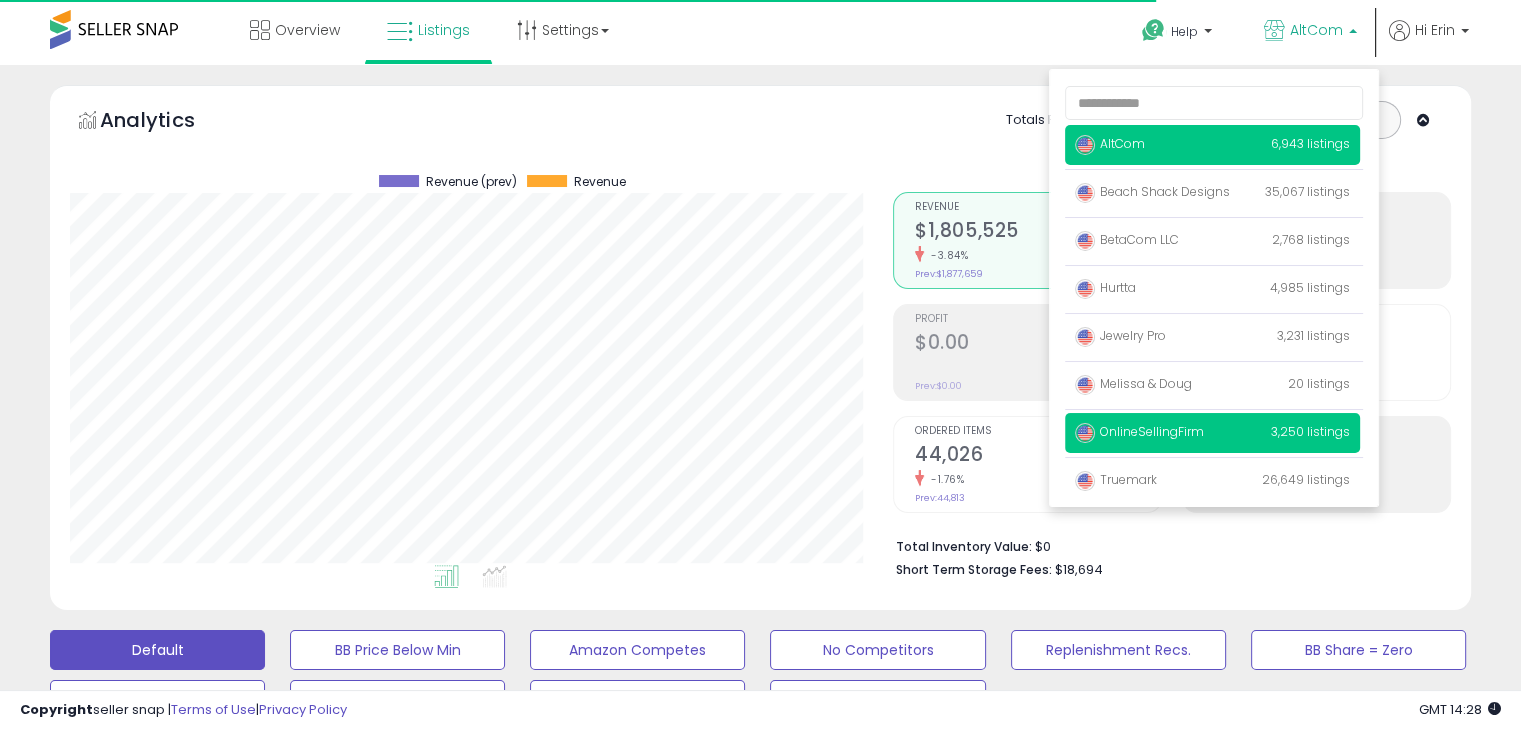 click on "OnlineSellingFirm" at bounding box center [1139, 431] 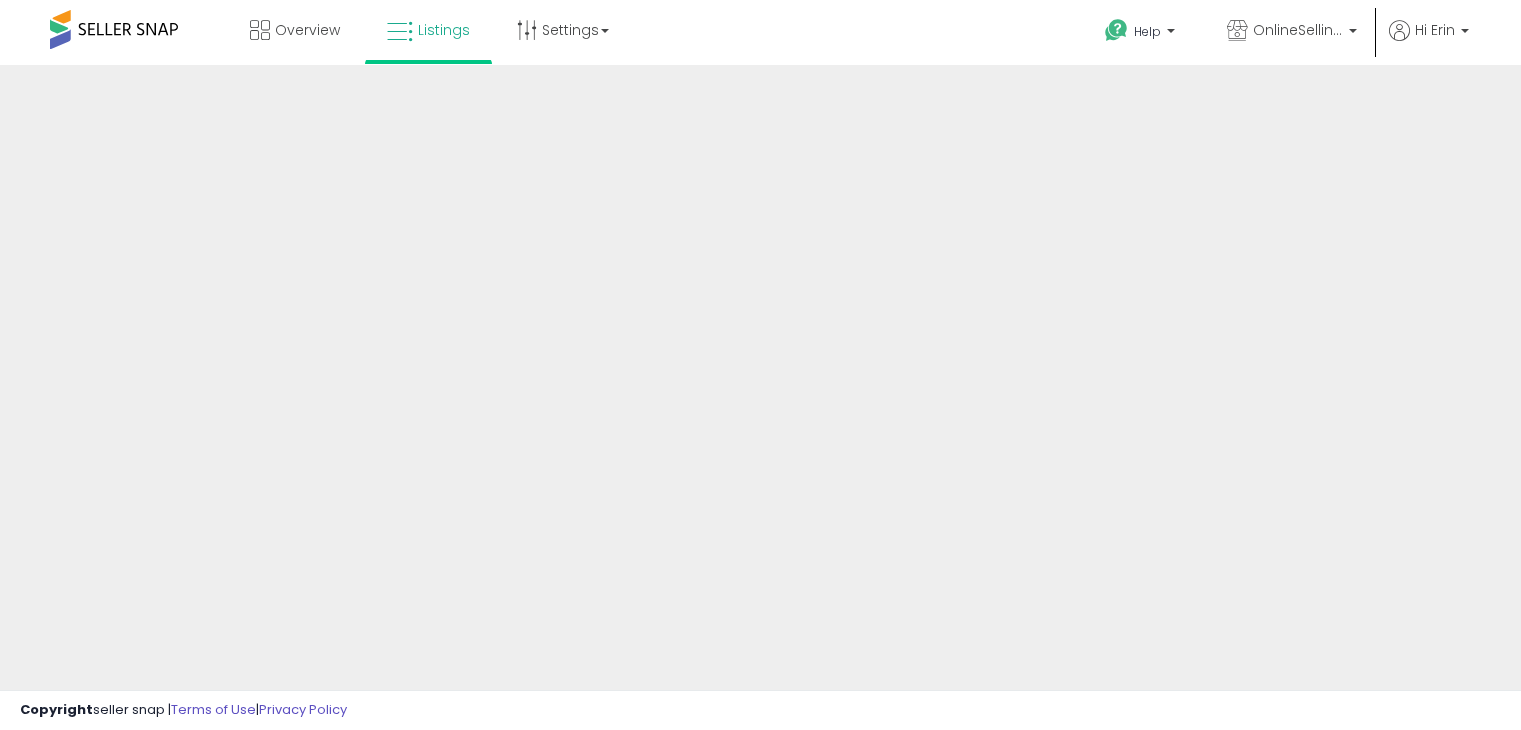 scroll, scrollTop: 0, scrollLeft: 0, axis: both 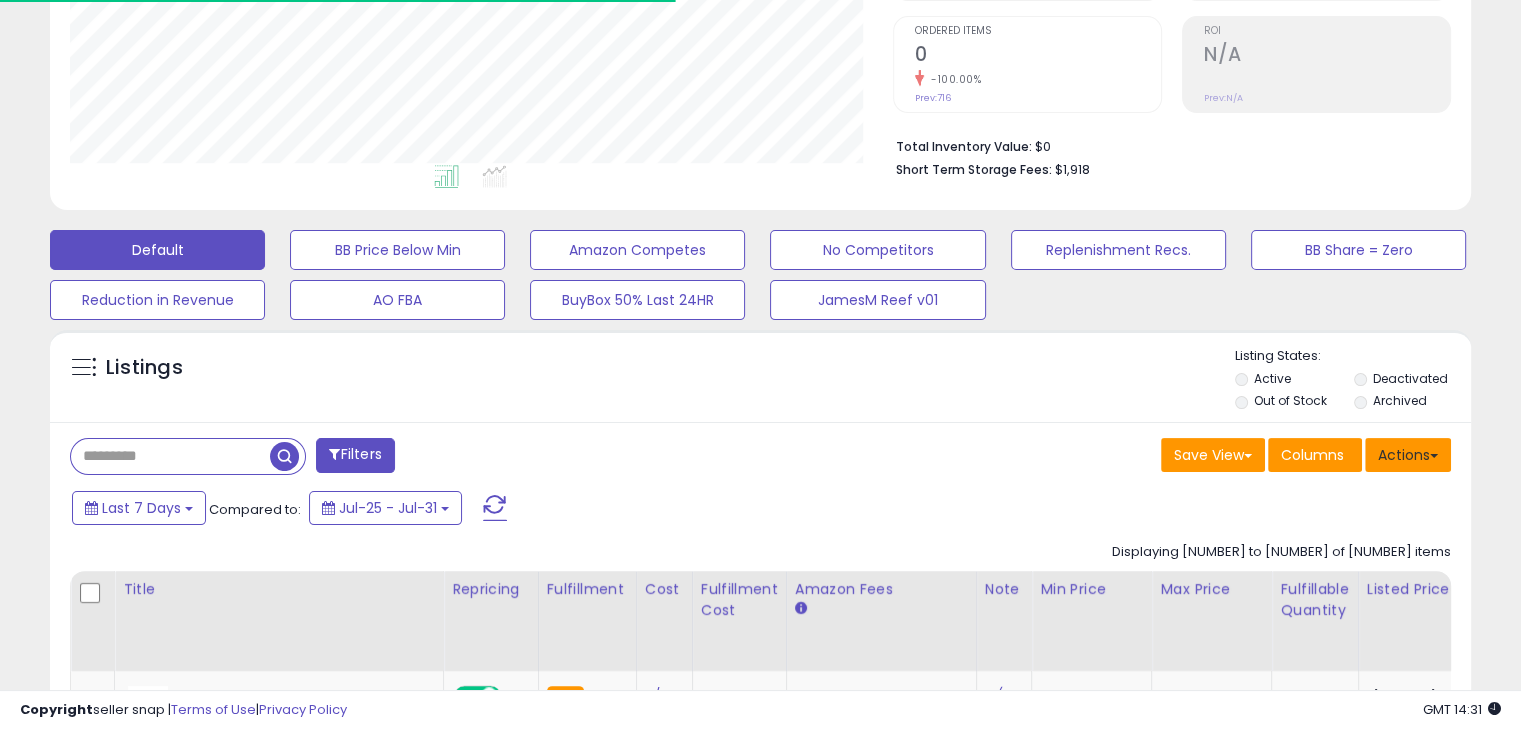 click on "Actions" at bounding box center (1408, 455) 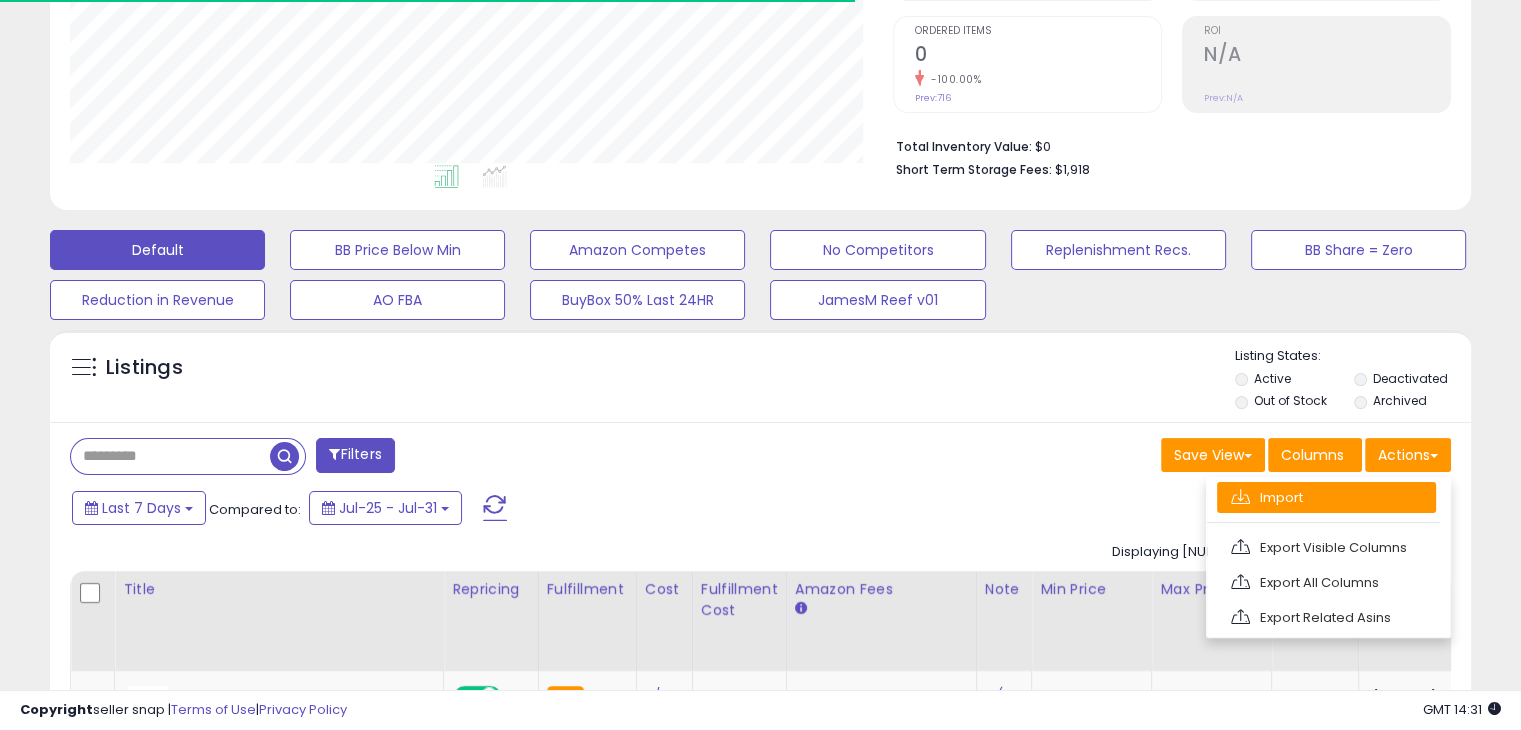 click on "Import" at bounding box center [1326, 497] 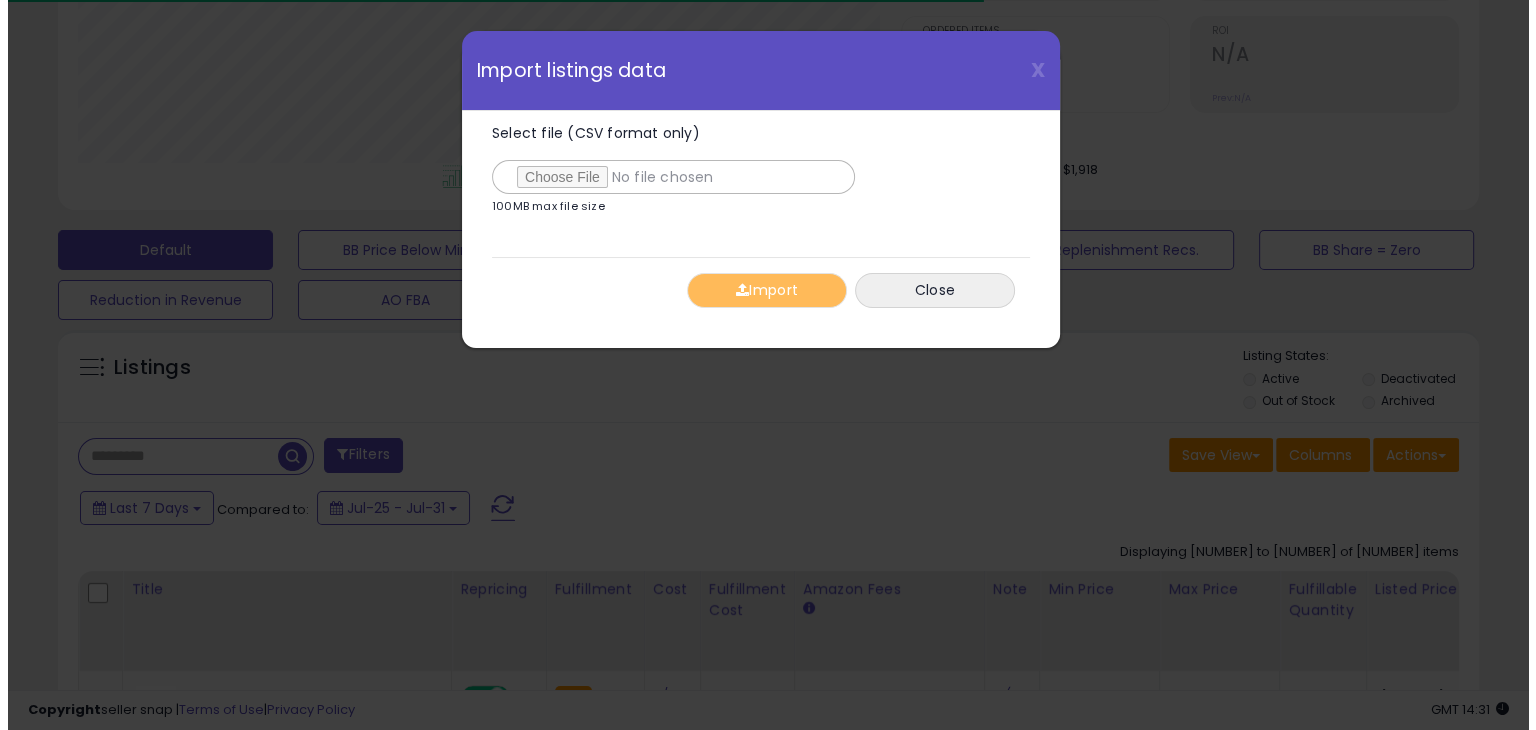 scroll, scrollTop: 999589, scrollLeft: 999168, axis: both 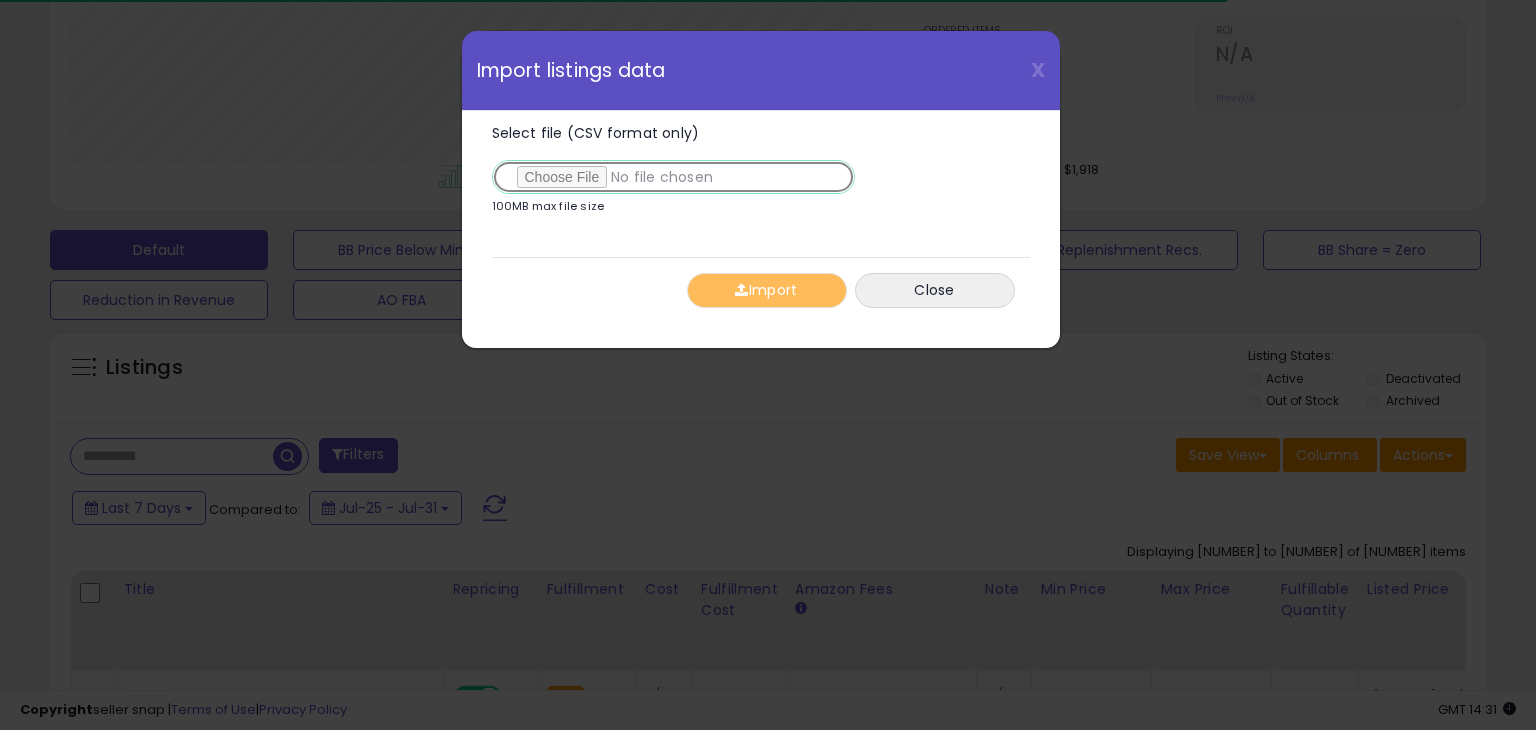 click on "Select file (CSV format only)" at bounding box center [673, 177] 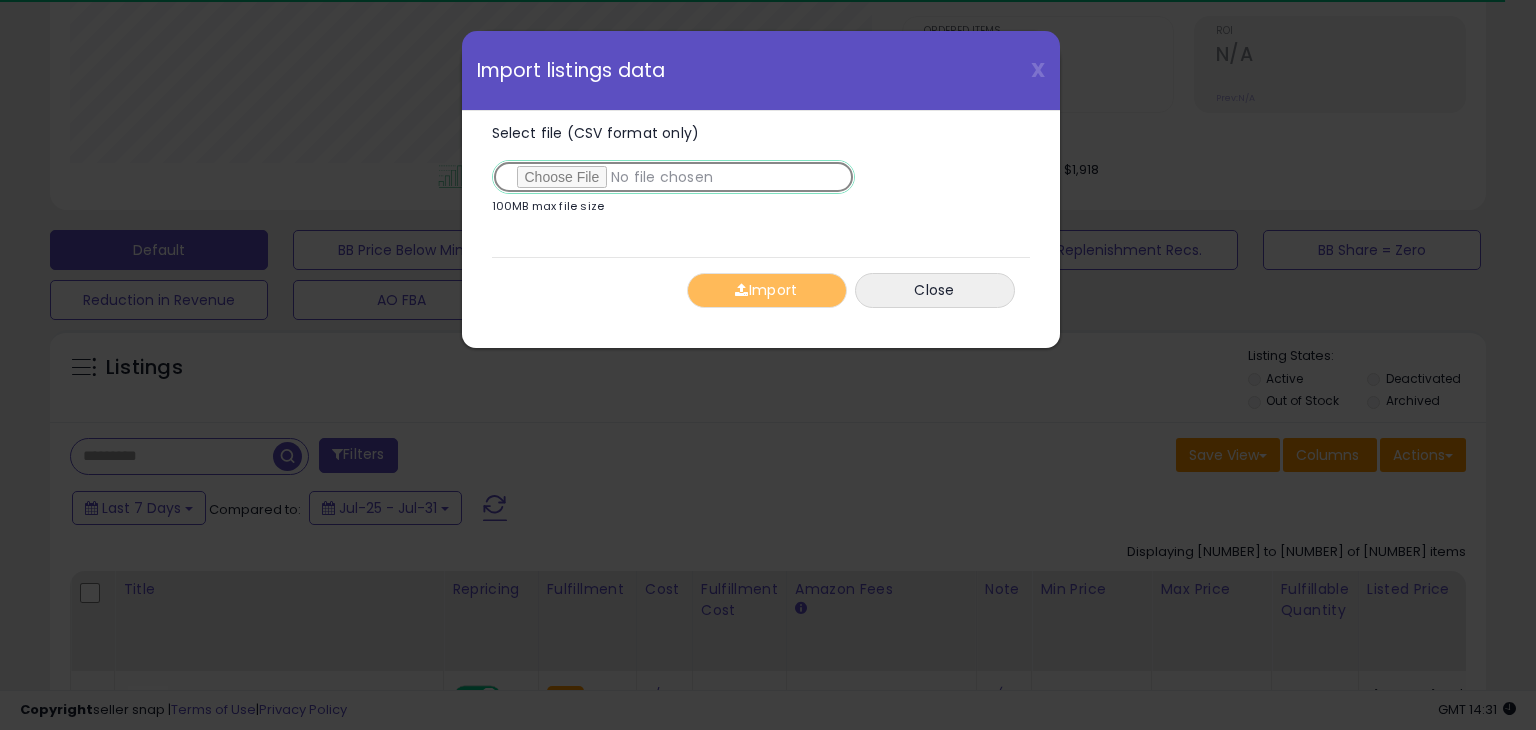 type on "**********" 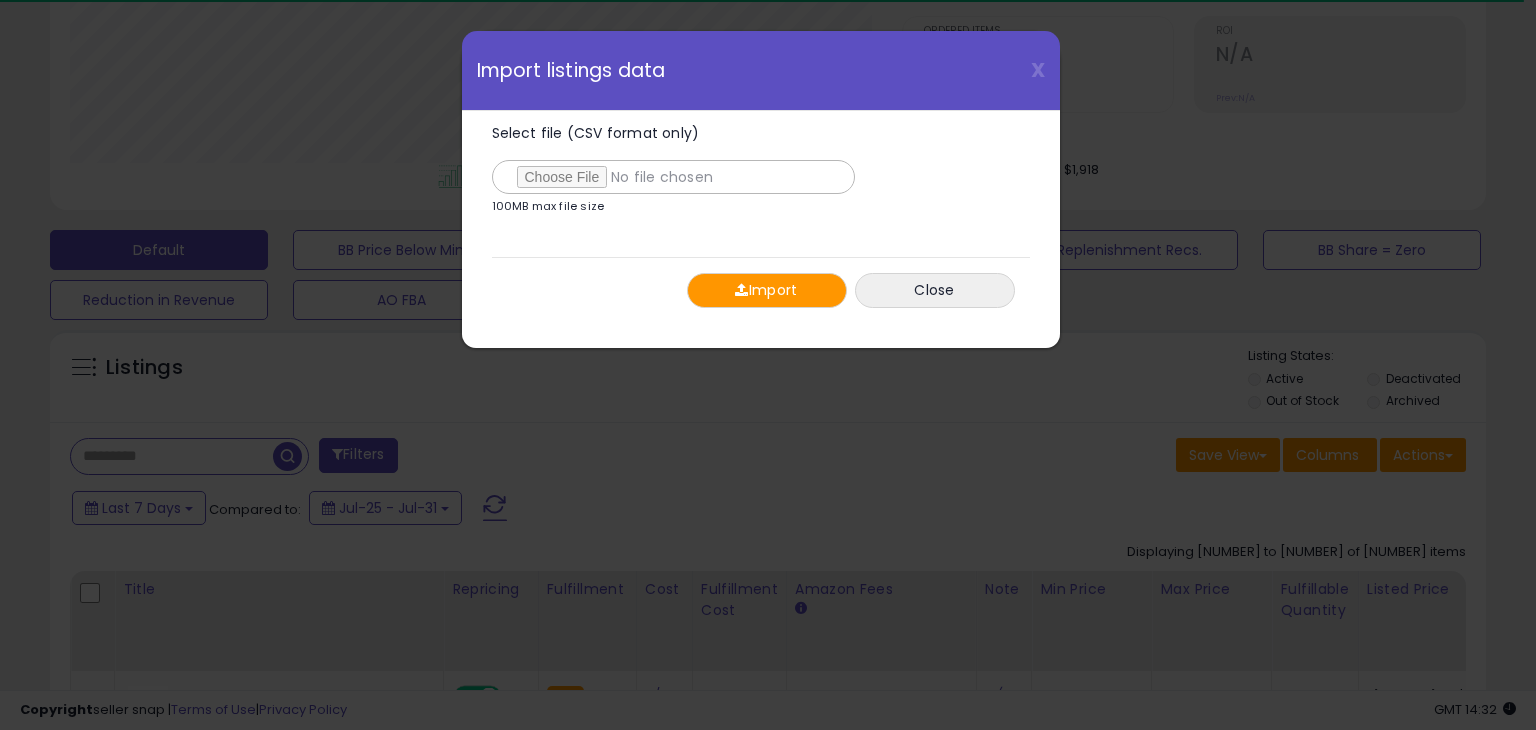click on "Import" at bounding box center [767, 290] 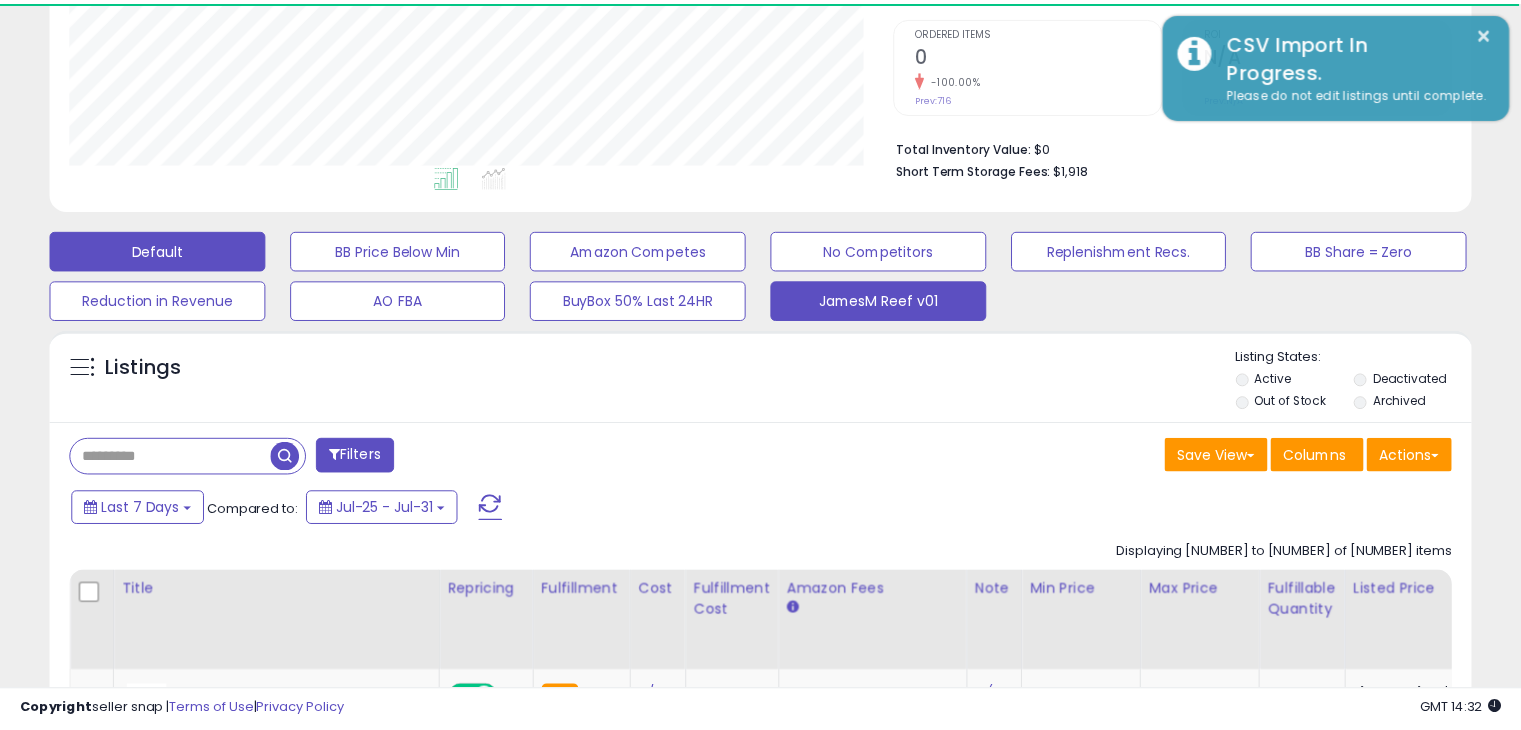 scroll, scrollTop: 409, scrollLeft: 822, axis: both 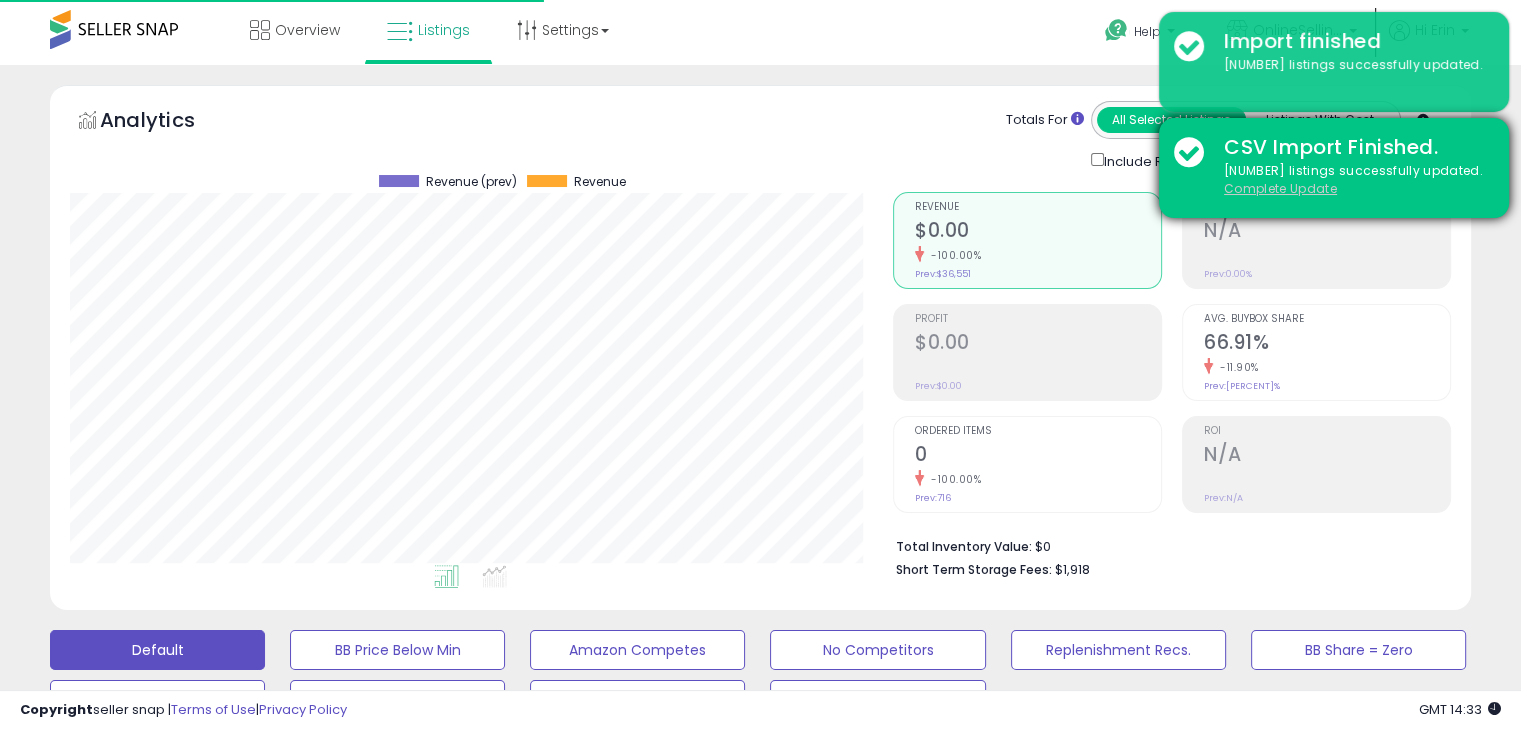 click on "Complete Update" at bounding box center (1280, 188) 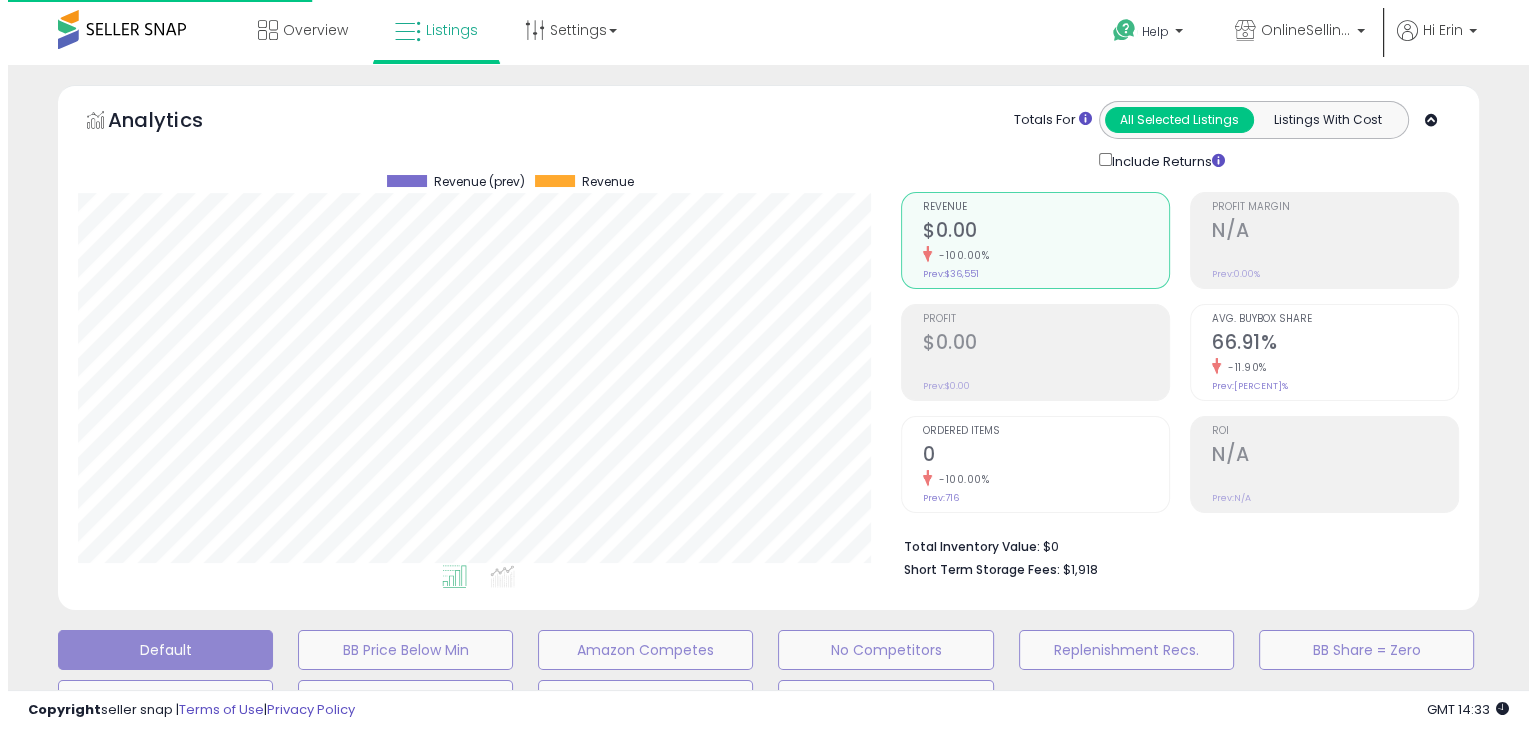 scroll, scrollTop: 999589, scrollLeft: 999168, axis: both 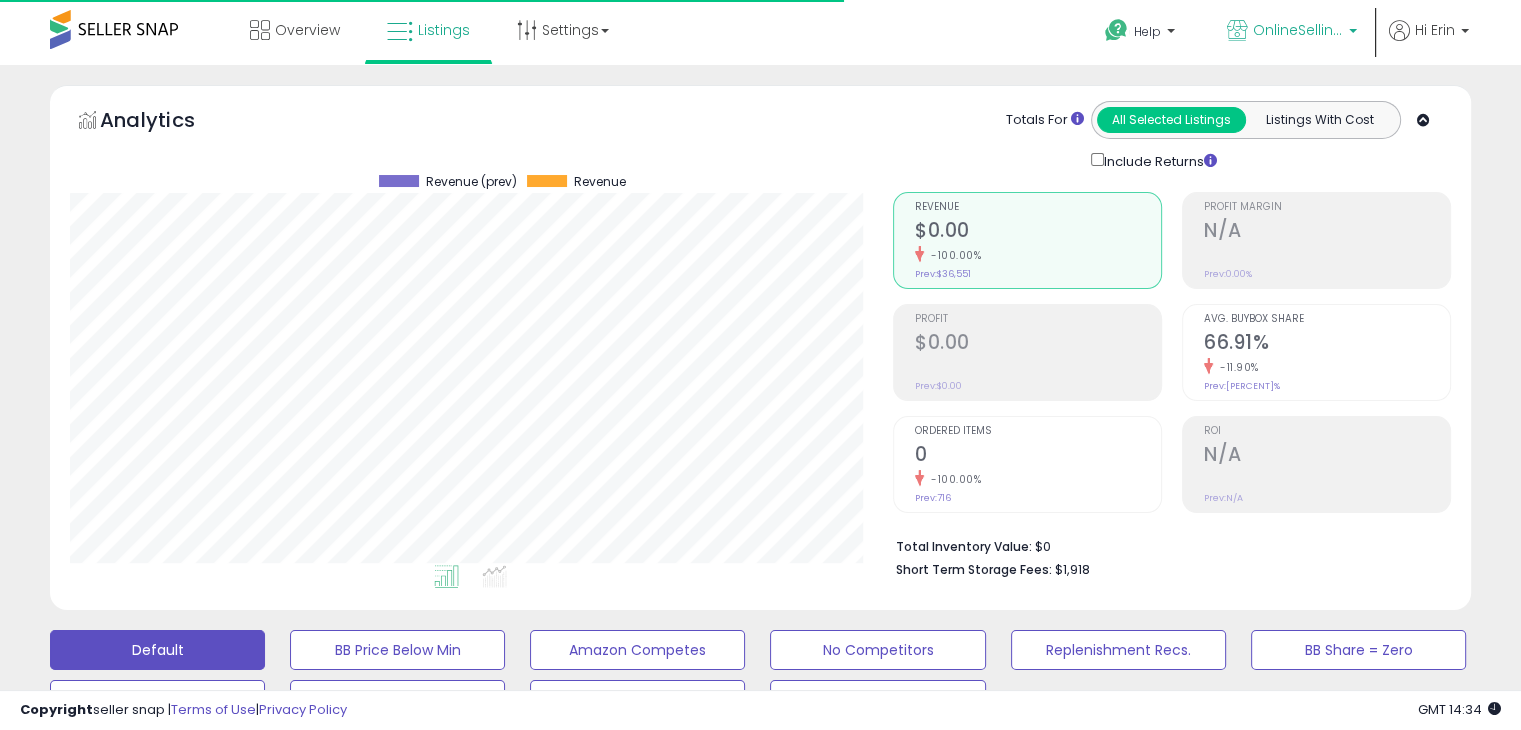click on "OnlineSellingFirm" at bounding box center (1292, 32) 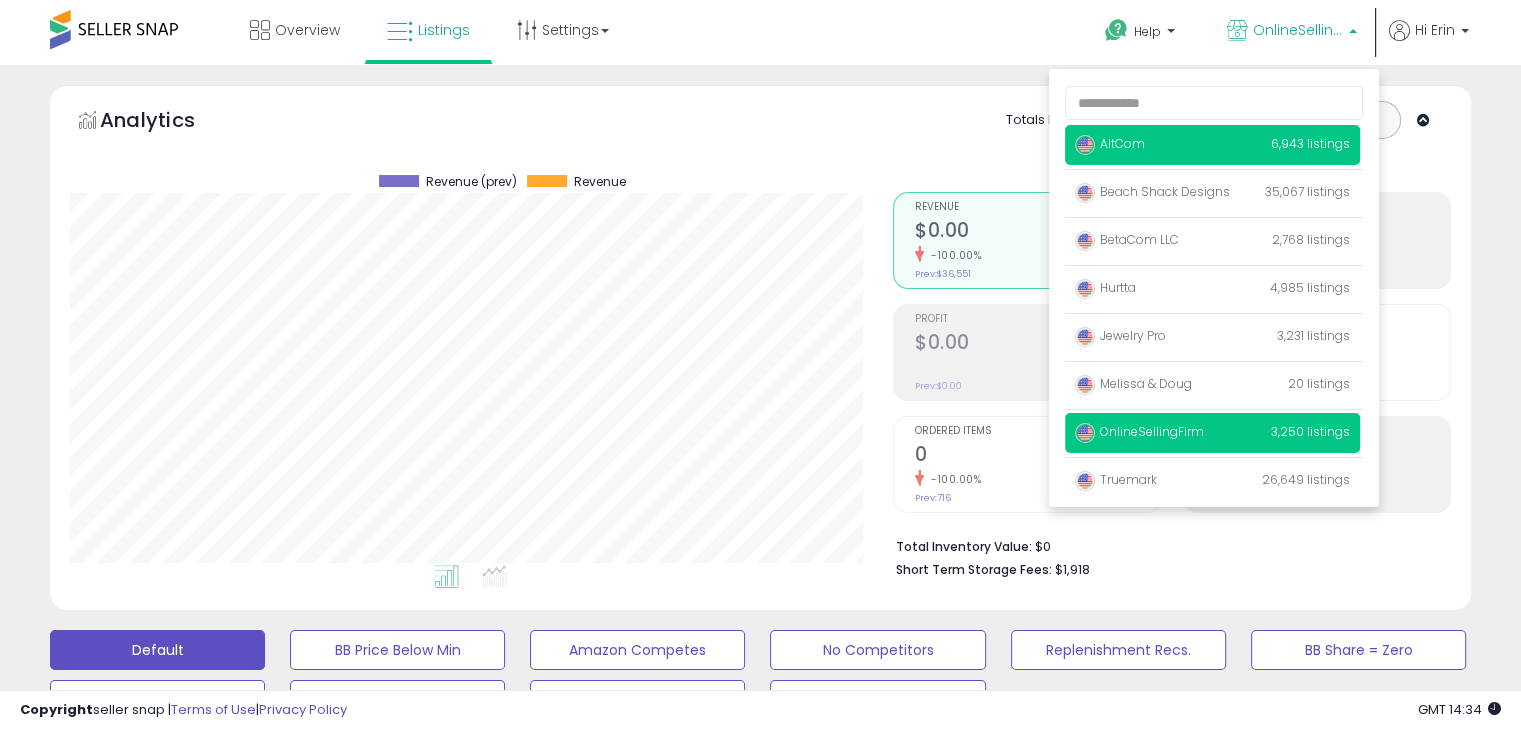 click on "AltCom" at bounding box center [1110, 143] 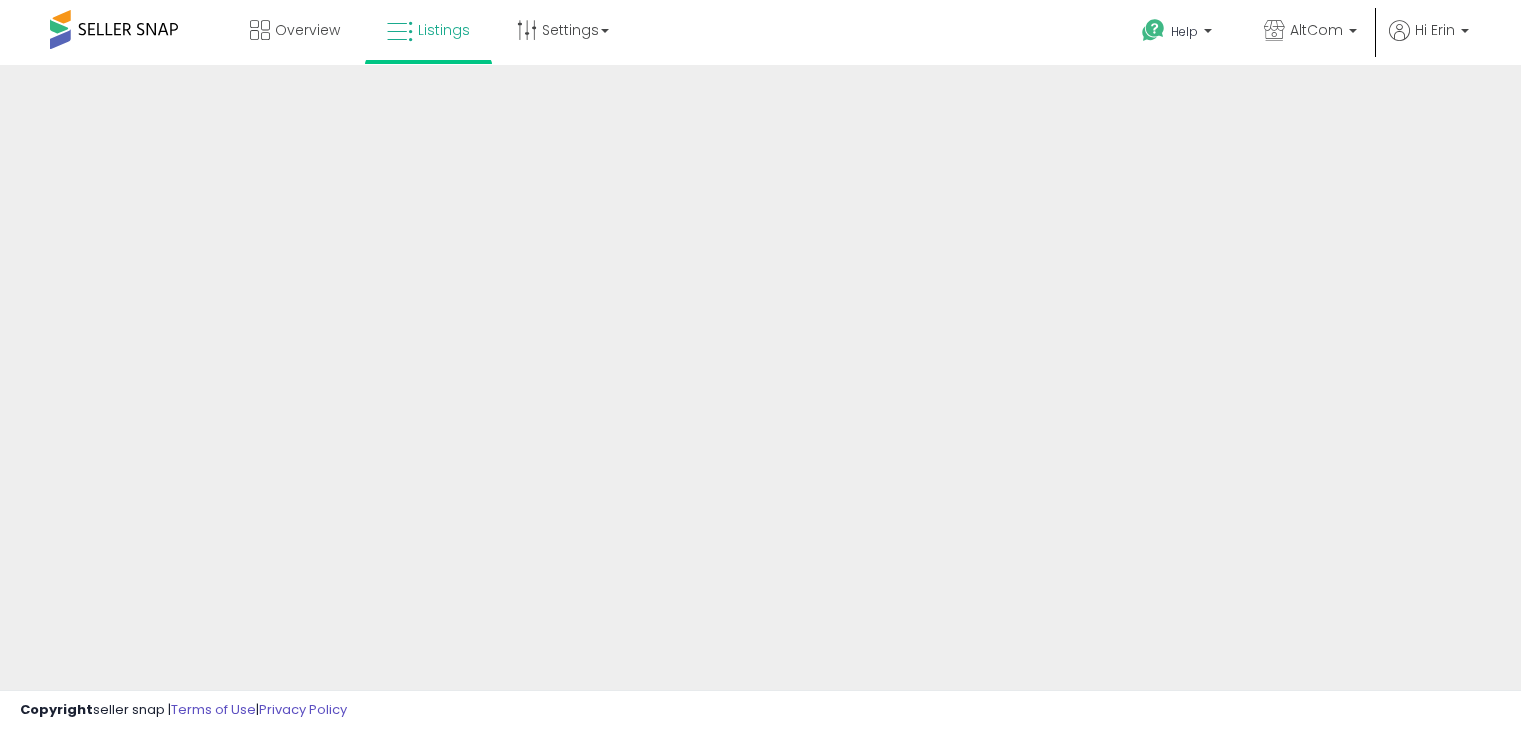 scroll, scrollTop: 0, scrollLeft: 0, axis: both 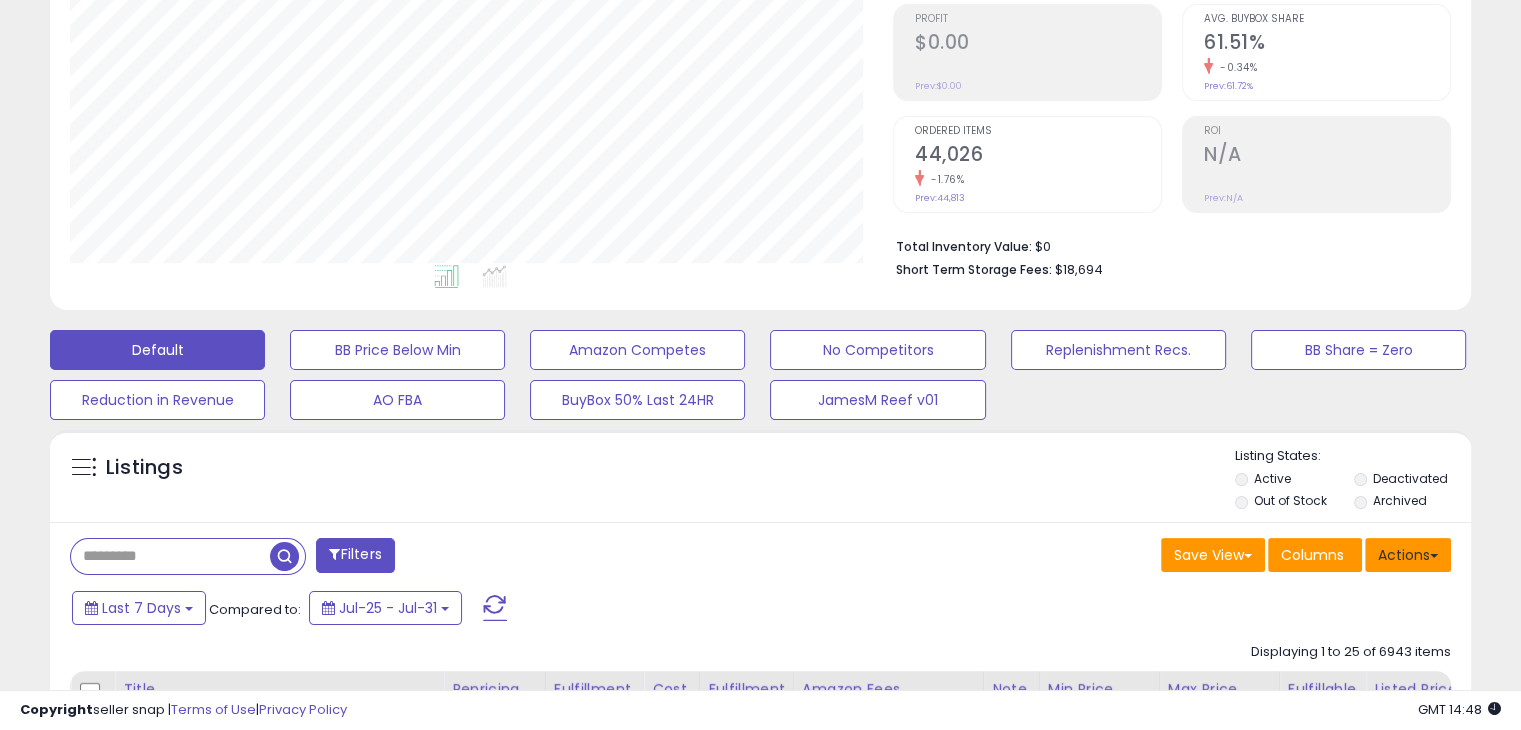 click on "Actions" at bounding box center [1408, 555] 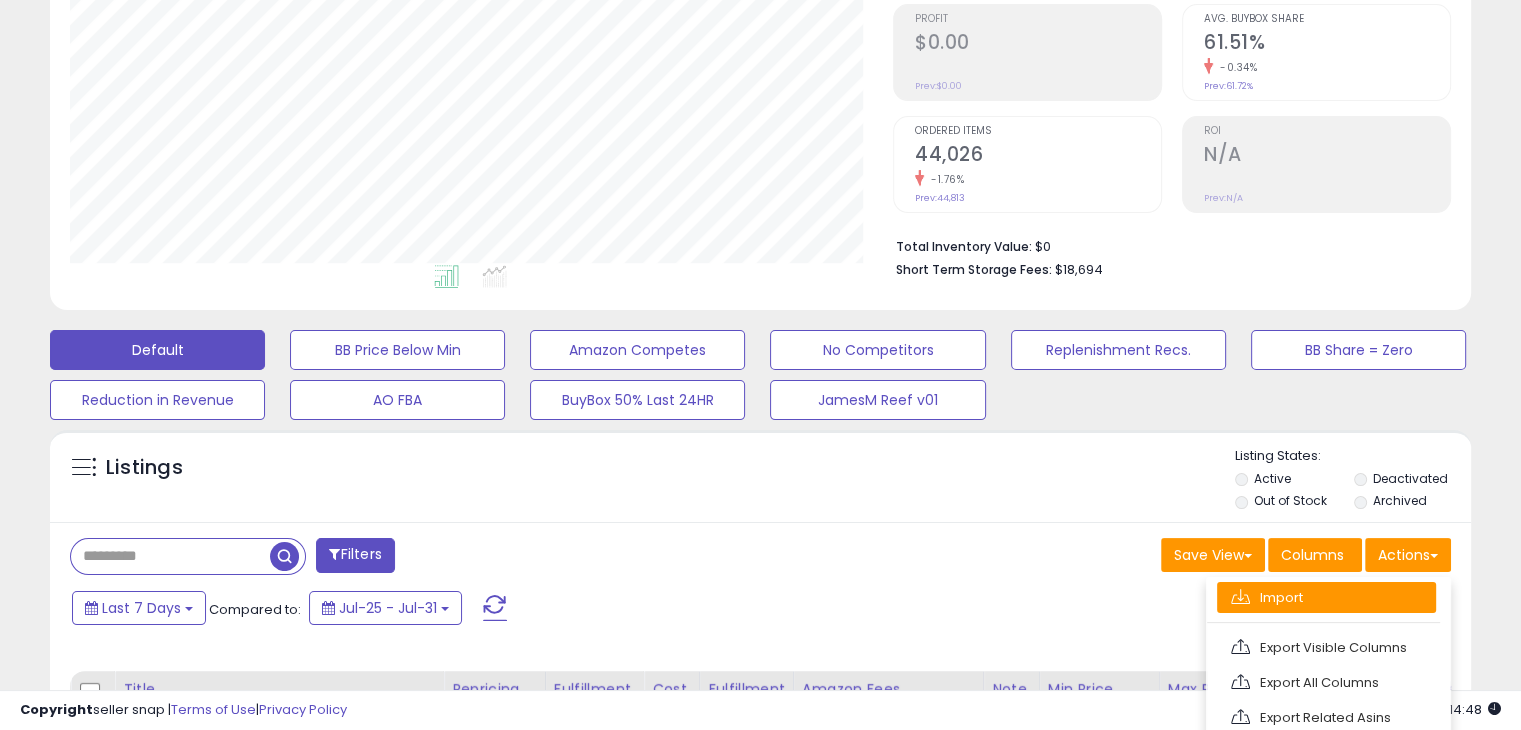 click on "Import" at bounding box center (1326, 597) 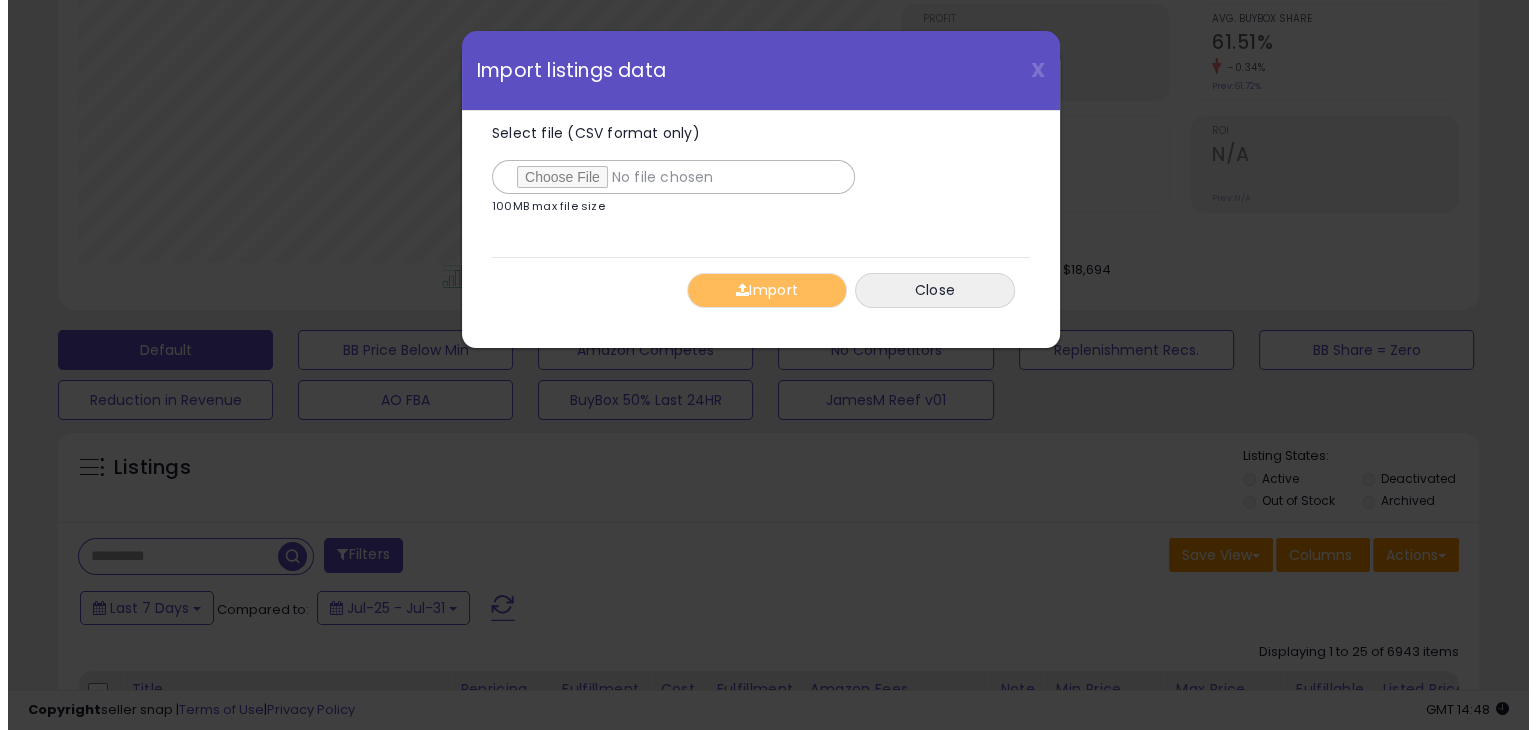 scroll, scrollTop: 999589, scrollLeft: 999168, axis: both 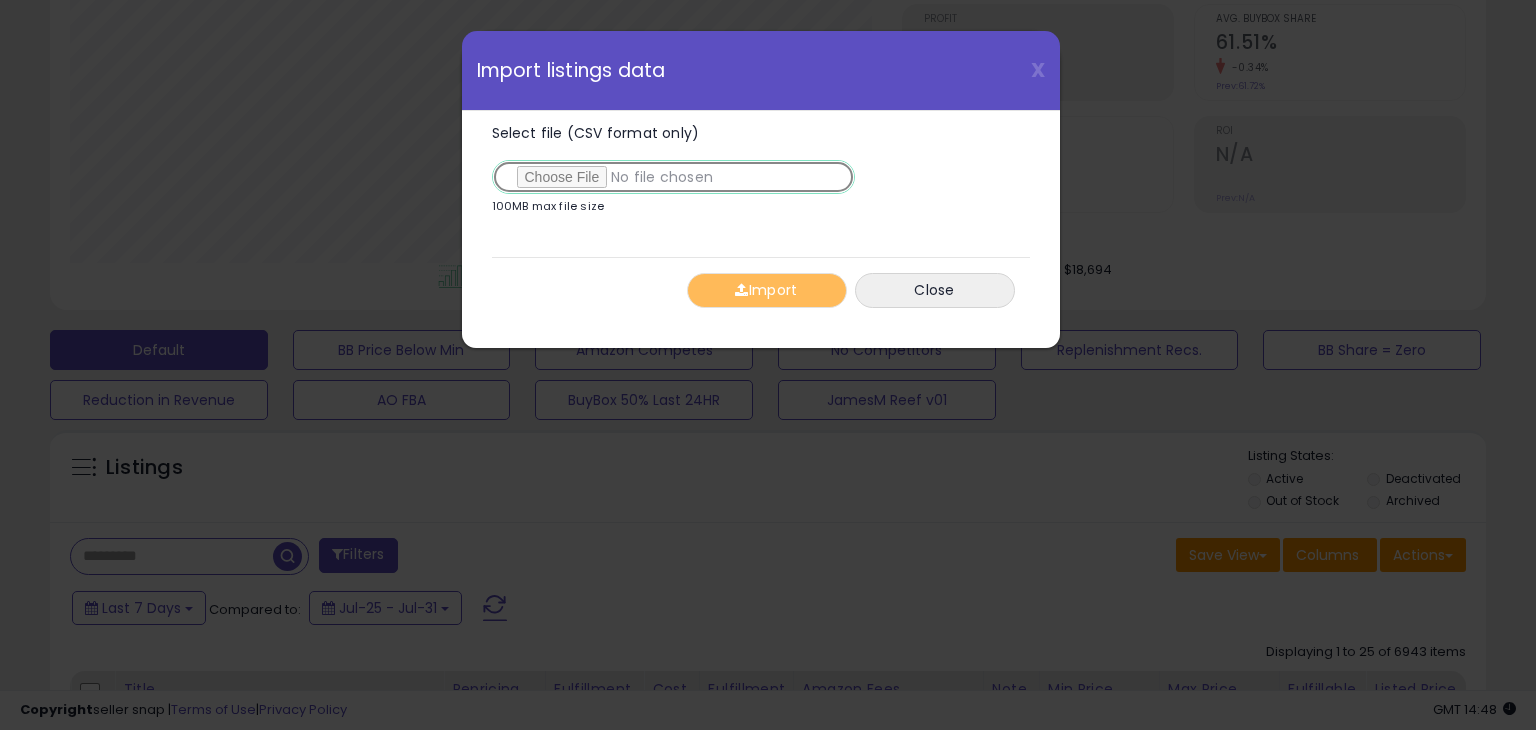click on "Select file (CSV format only)" at bounding box center (673, 177) 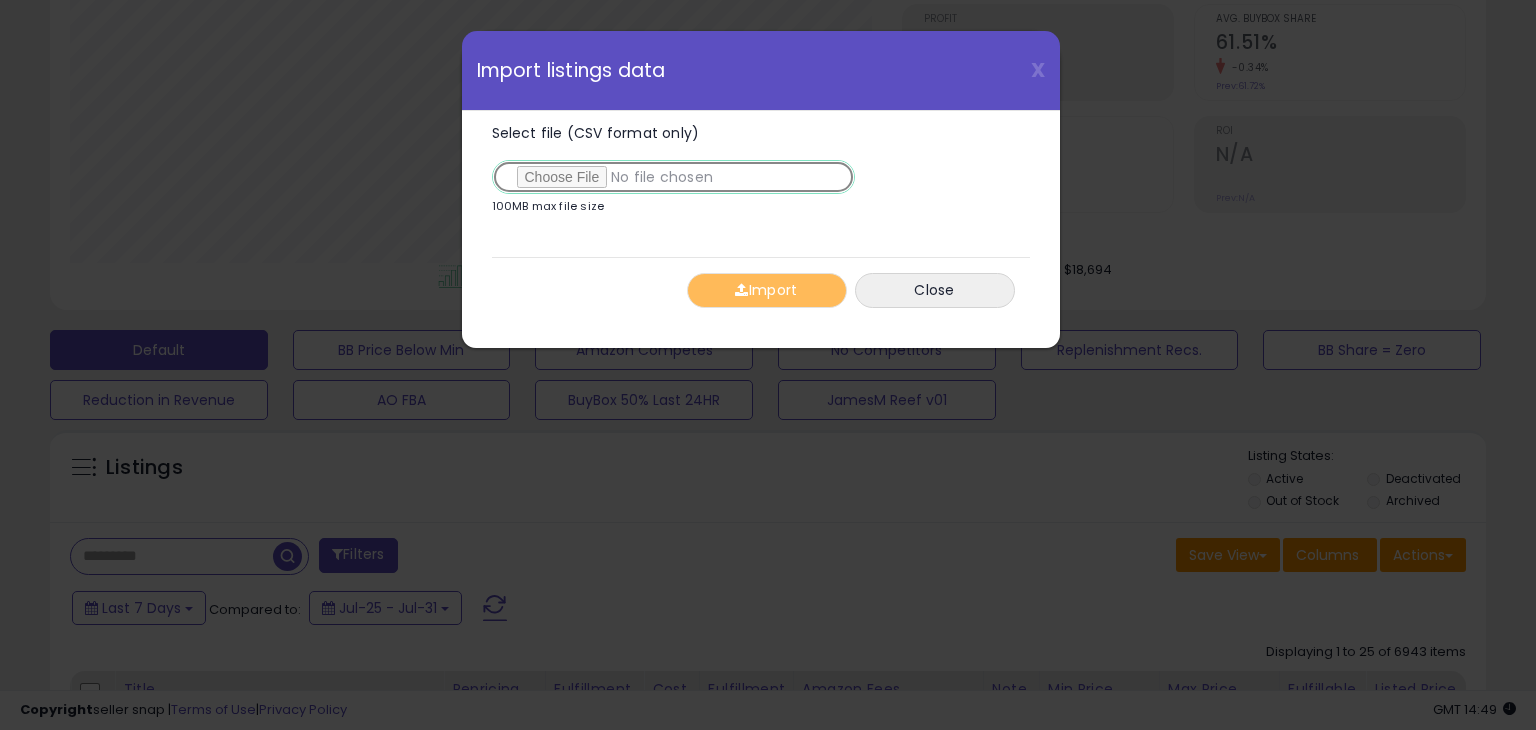 type on "**********" 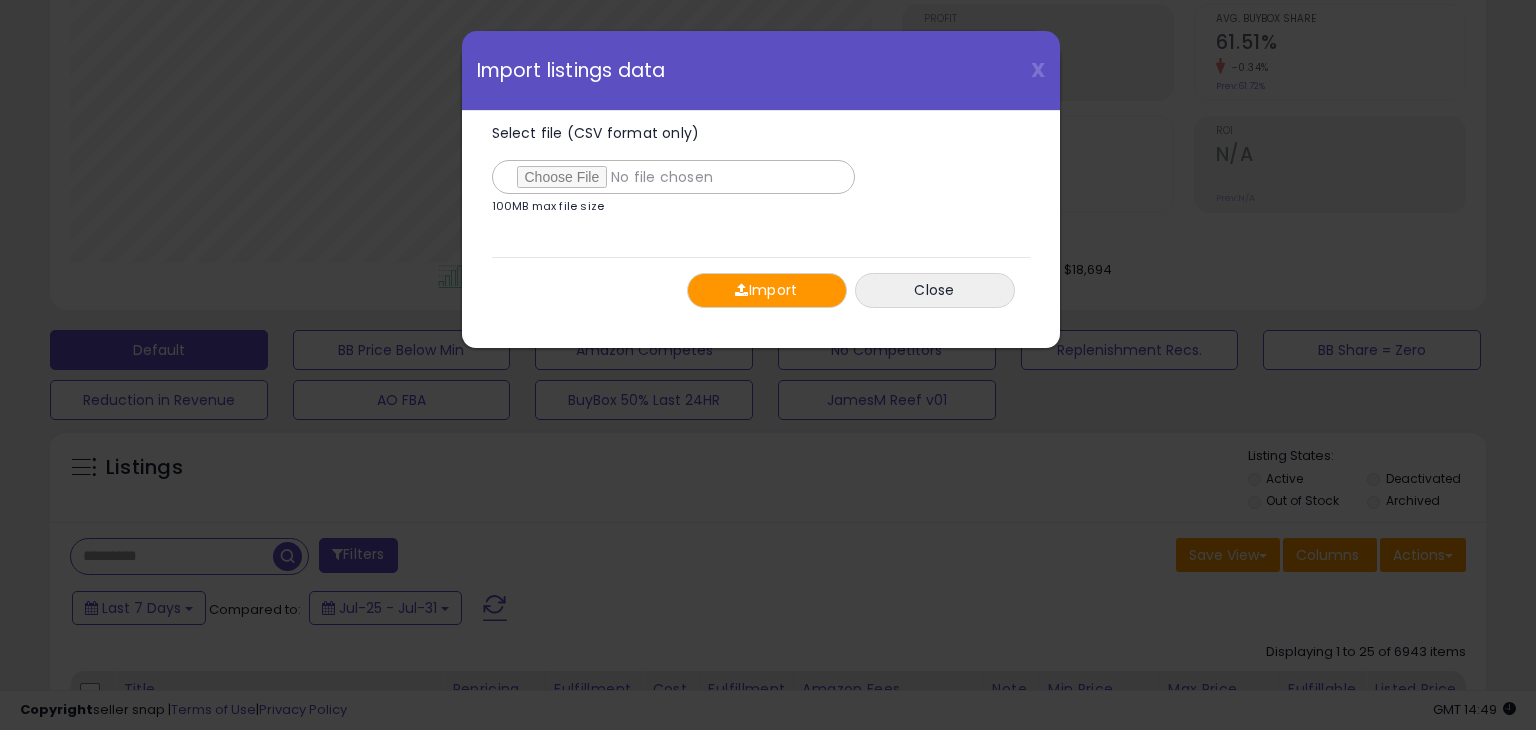 click on "Import" at bounding box center (767, 290) 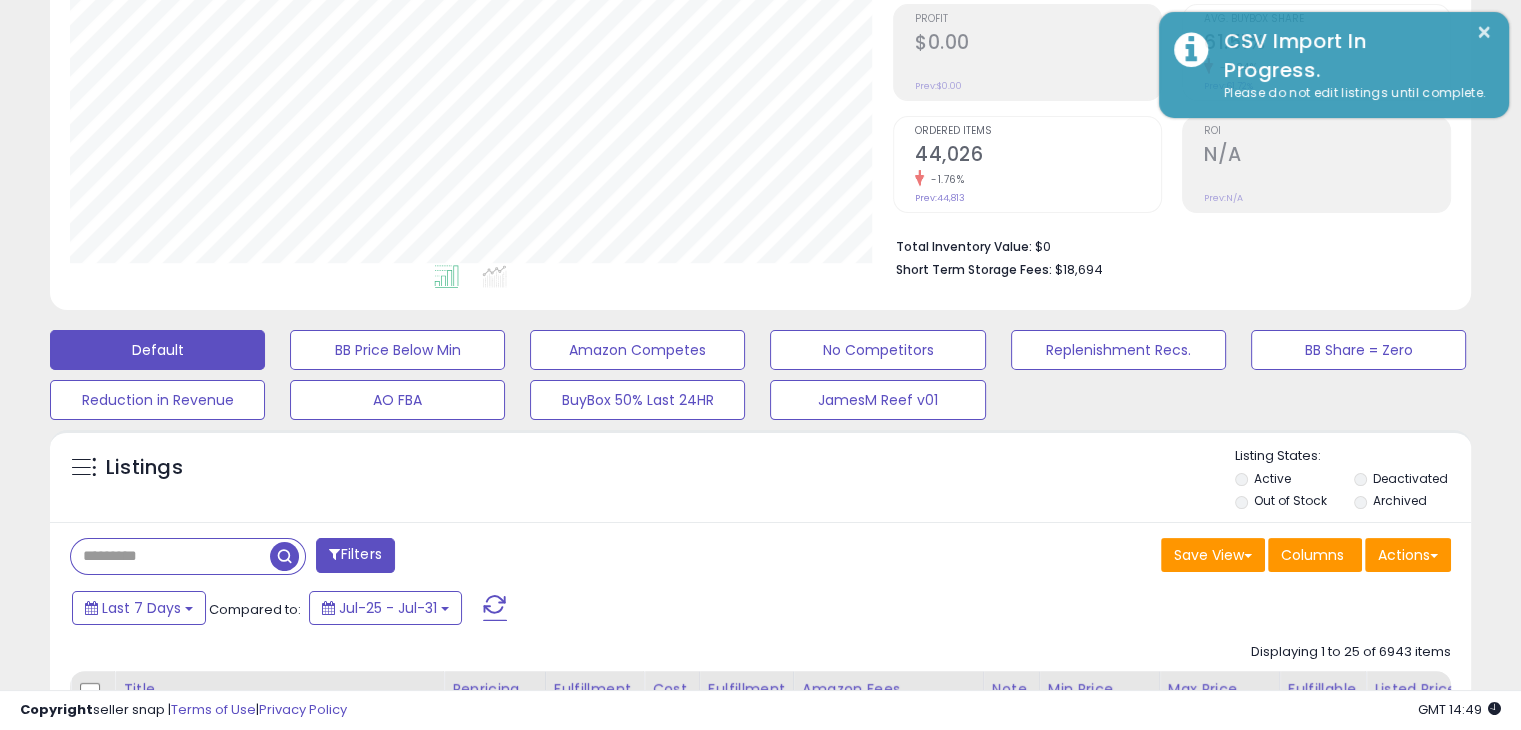 scroll, scrollTop: 409, scrollLeft: 822, axis: both 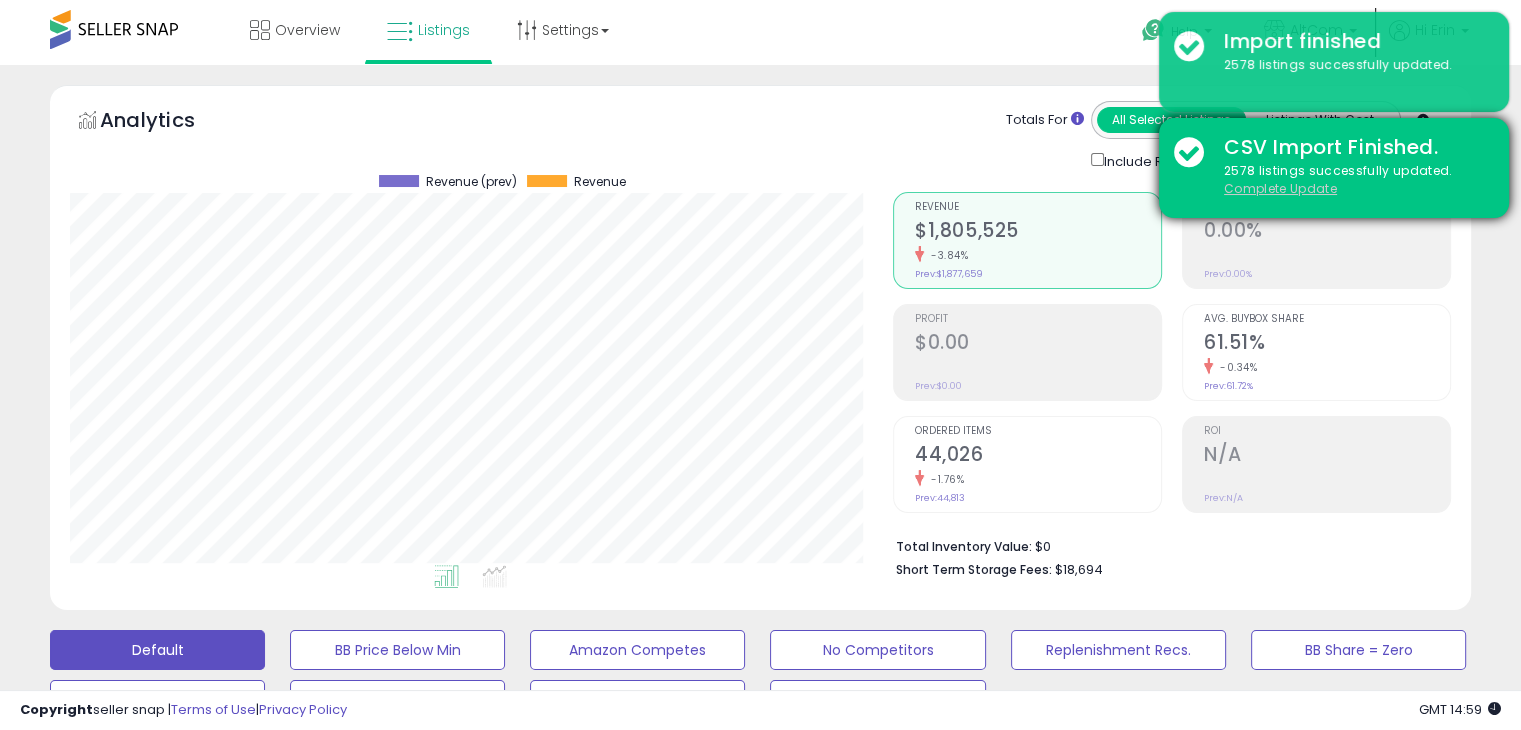click on "Complete Update" at bounding box center [1280, 188] 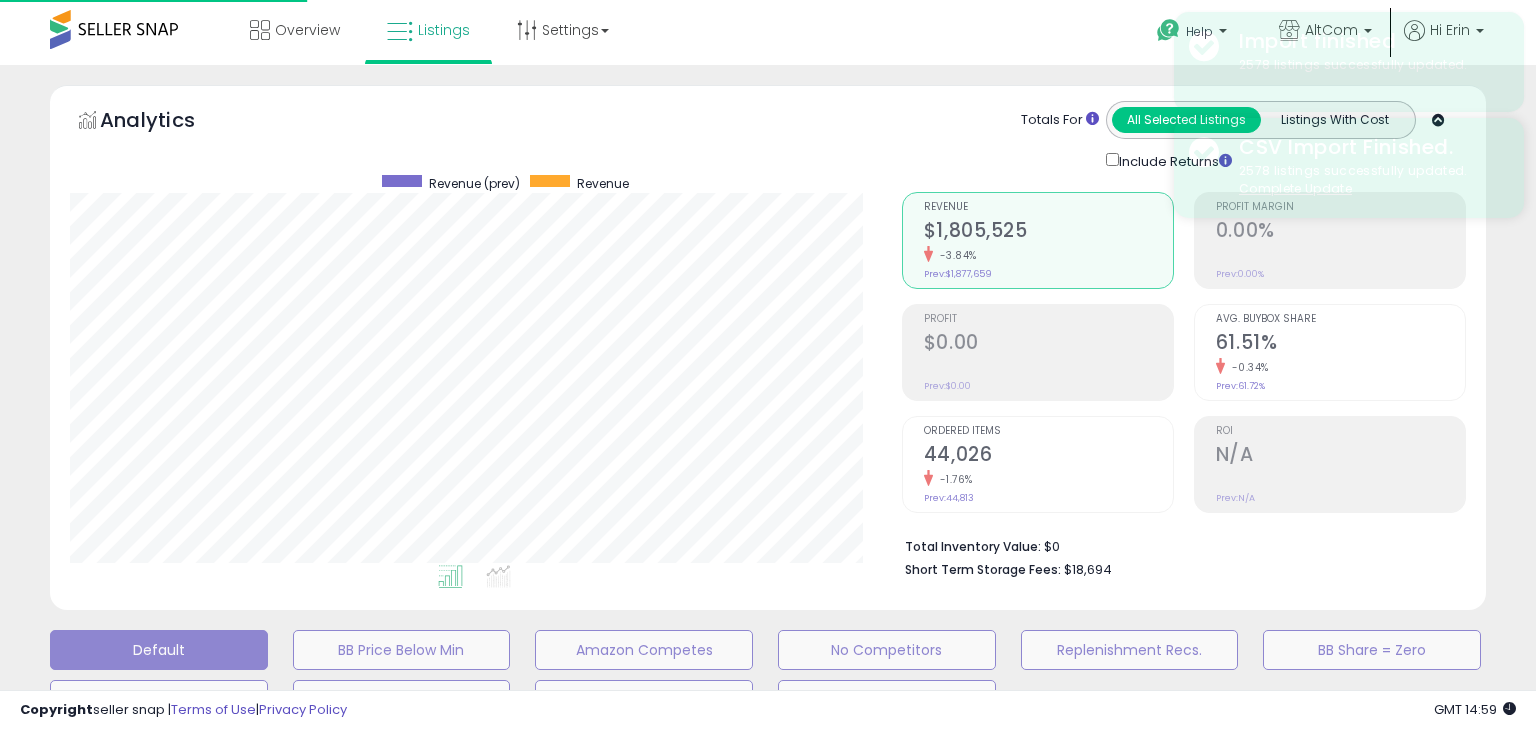 scroll, scrollTop: 999589, scrollLeft: 999168, axis: both 